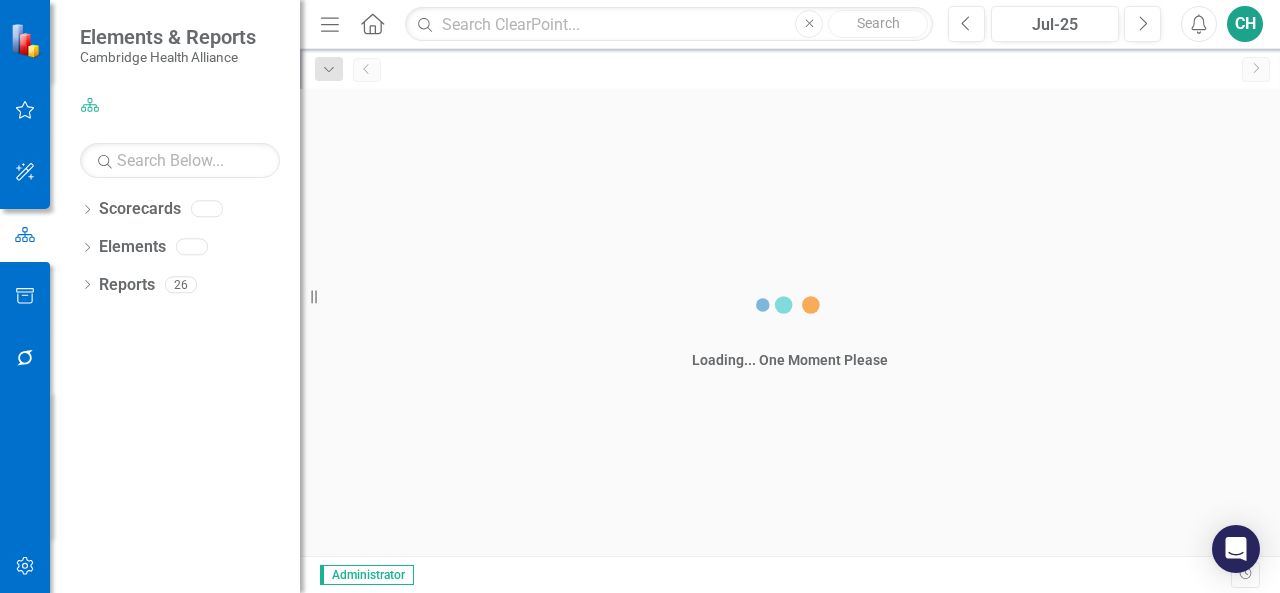 scroll, scrollTop: 0, scrollLeft: 0, axis: both 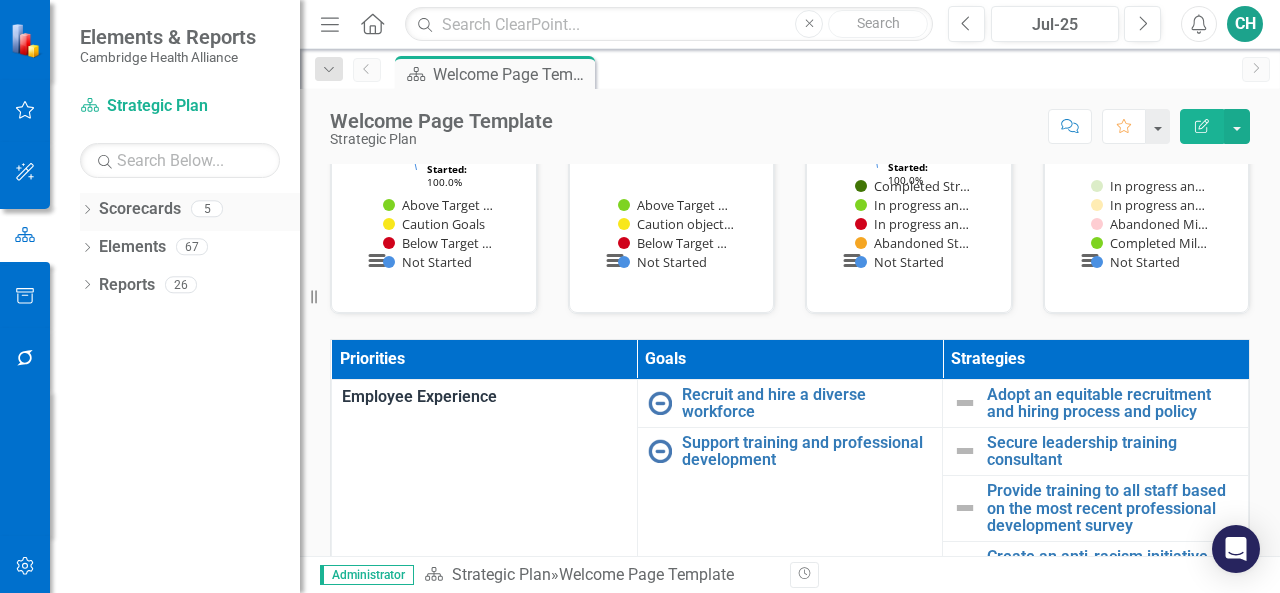 click on "Dropdown Scorecards 5" at bounding box center [190, 212] 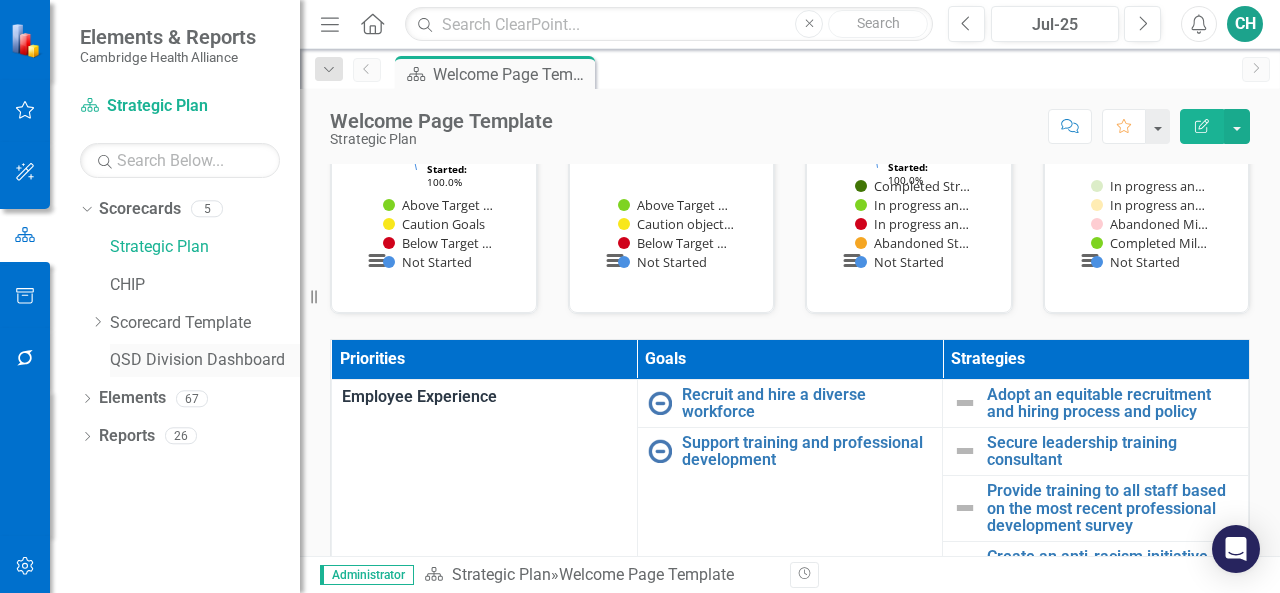 click on "QSD Division Dashboard" at bounding box center (205, 360) 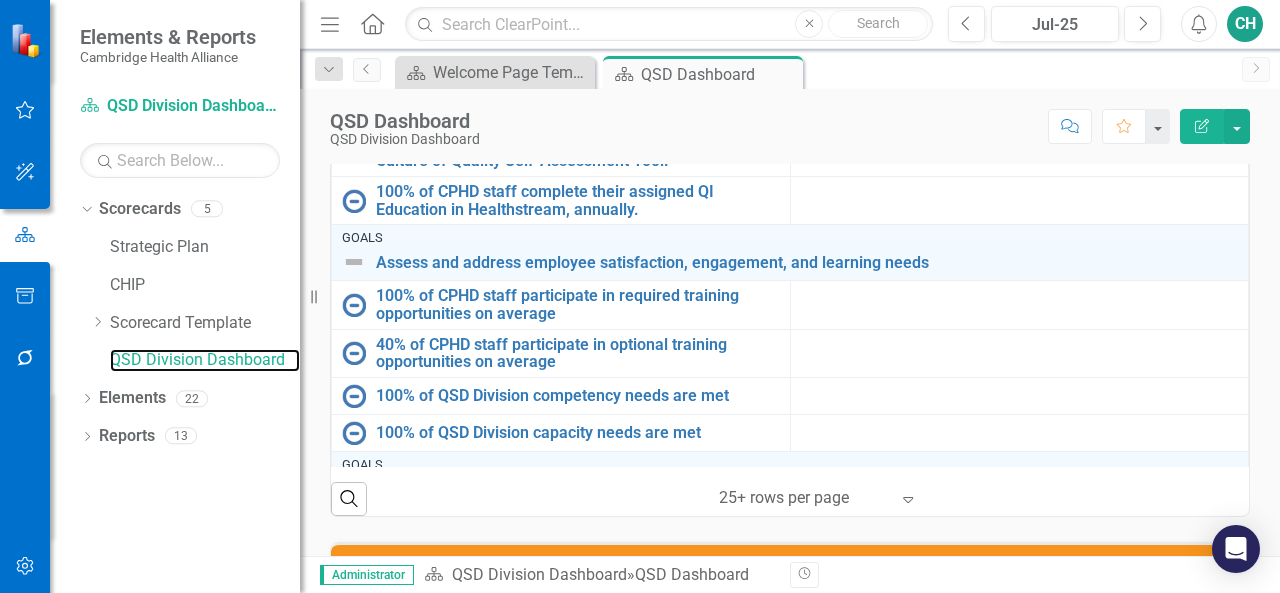 scroll, scrollTop: 900, scrollLeft: 0, axis: vertical 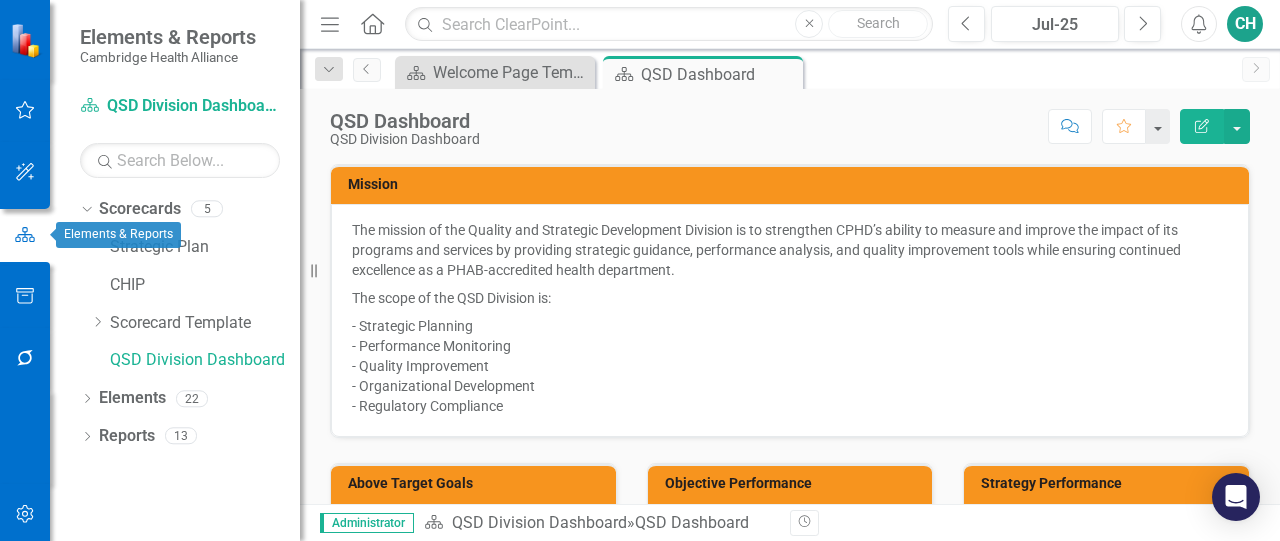 click at bounding box center [25, 235] 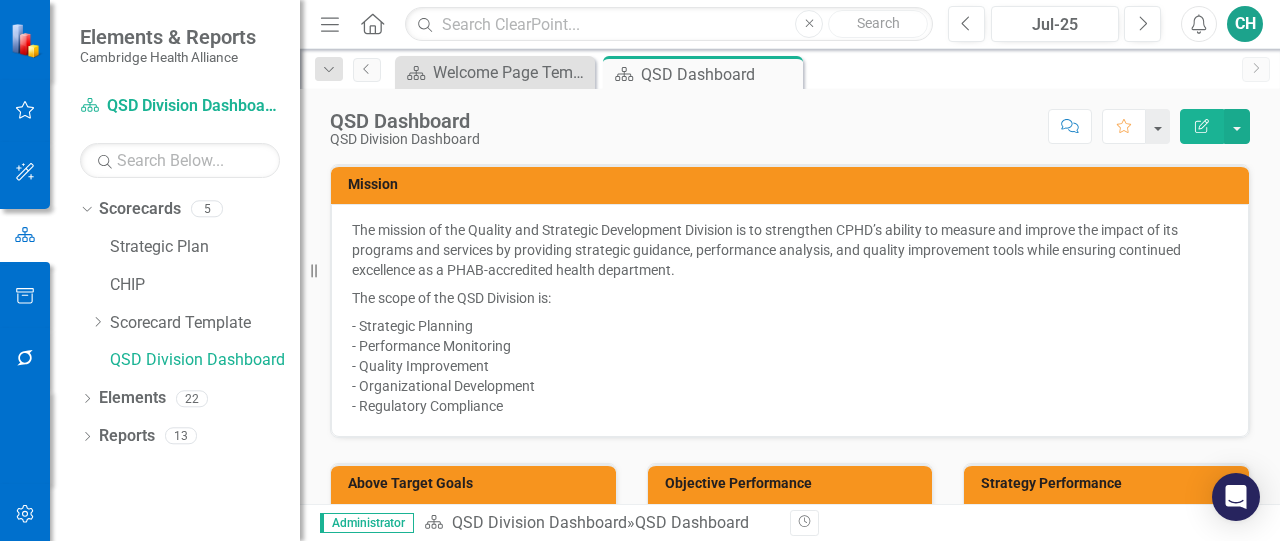 click on "Menu" 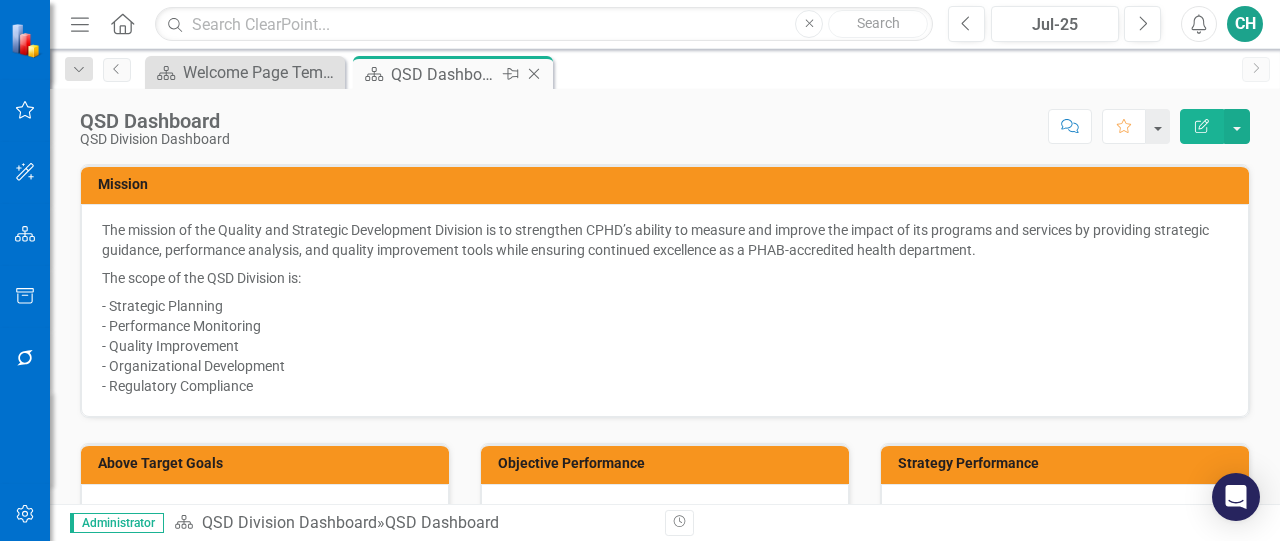 scroll, scrollTop: 376, scrollLeft: 0, axis: vertical 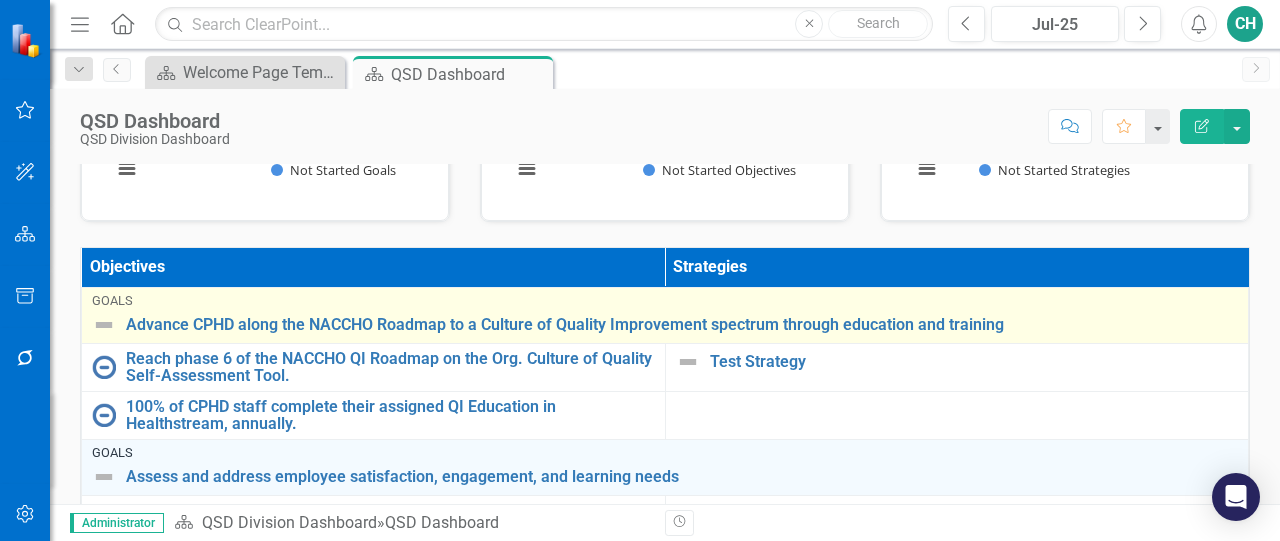 click at bounding box center [104, 325] 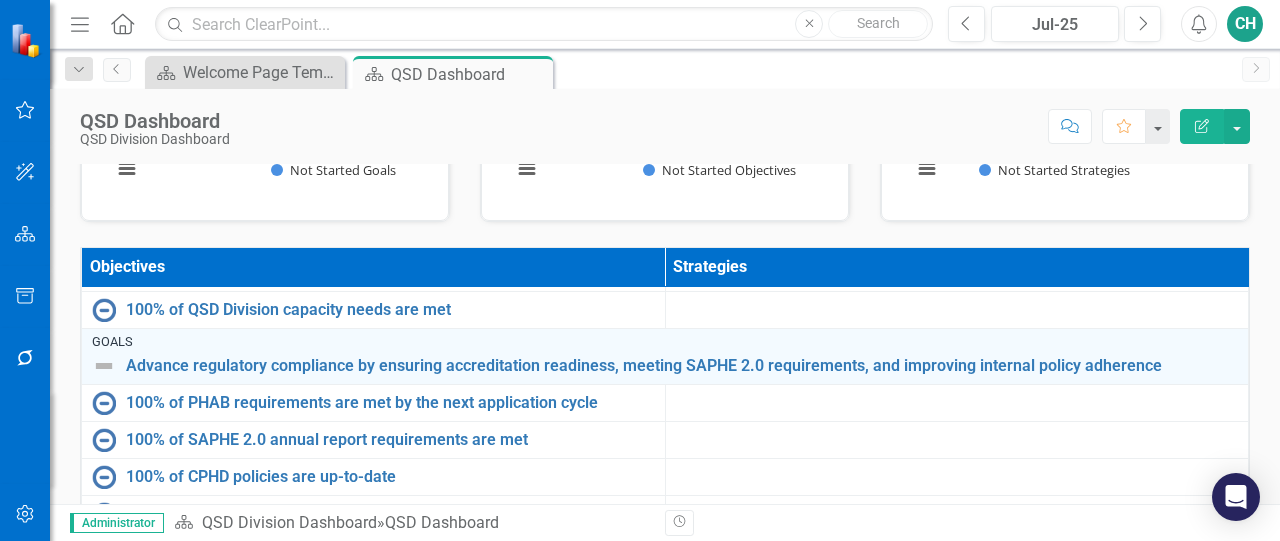 scroll, scrollTop: 376, scrollLeft: 0, axis: vertical 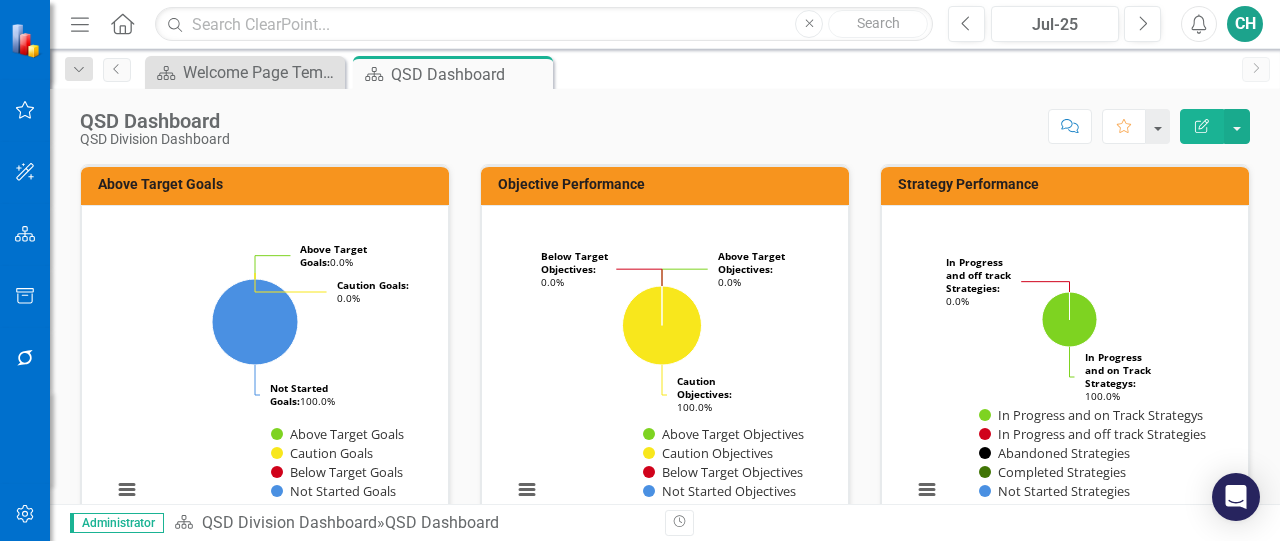 click on "Menu" 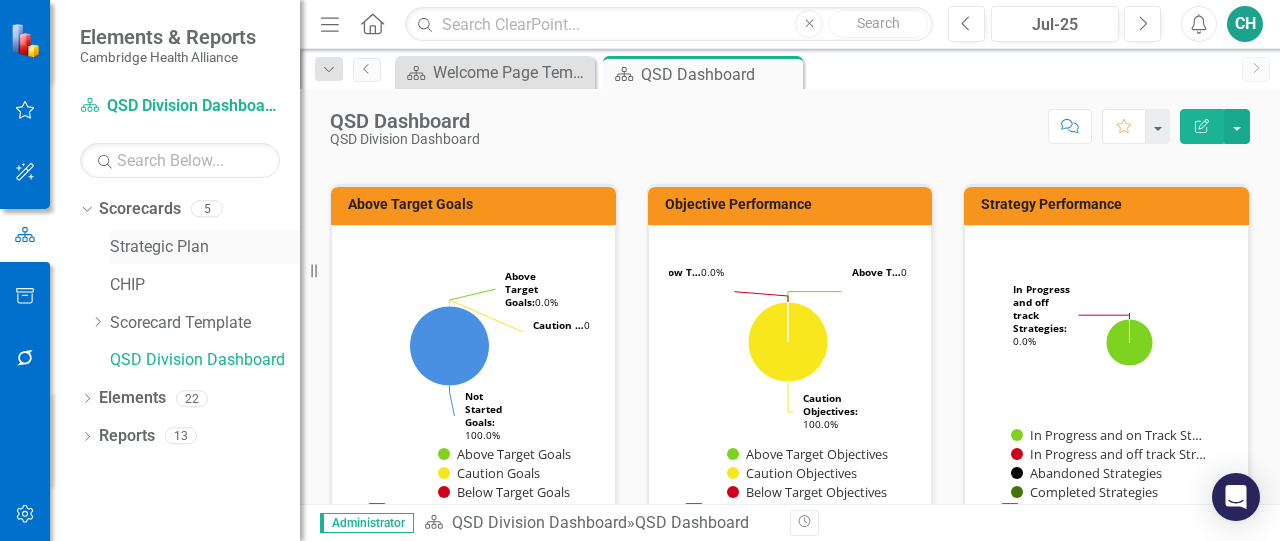 click on "Strategic Plan" at bounding box center (205, 247) 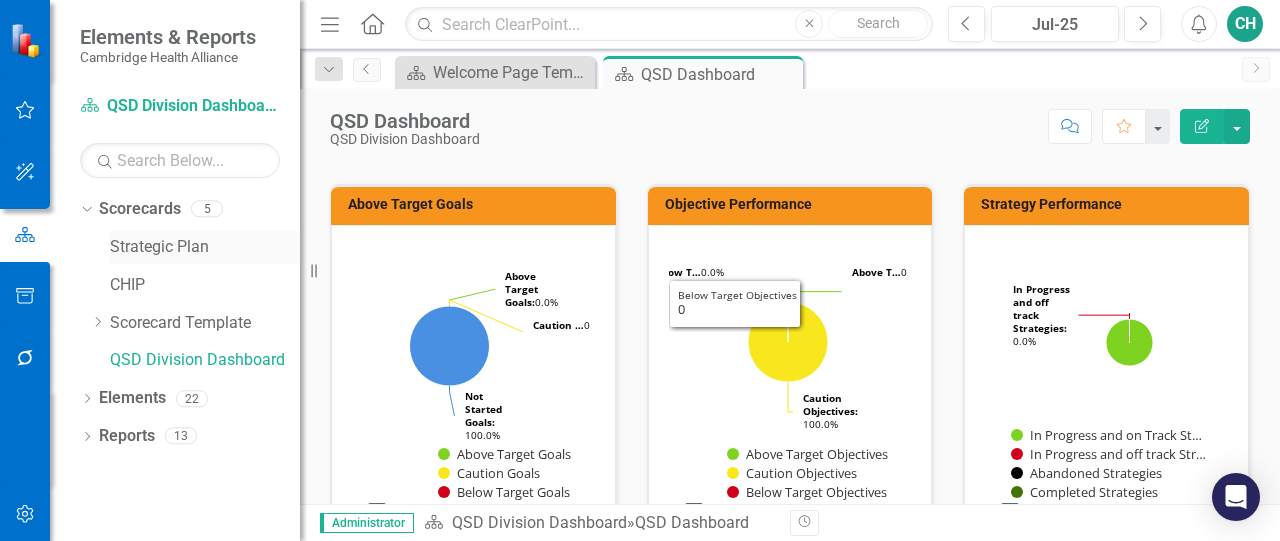 click on "Strategic Plan" at bounding box center [205, 247] 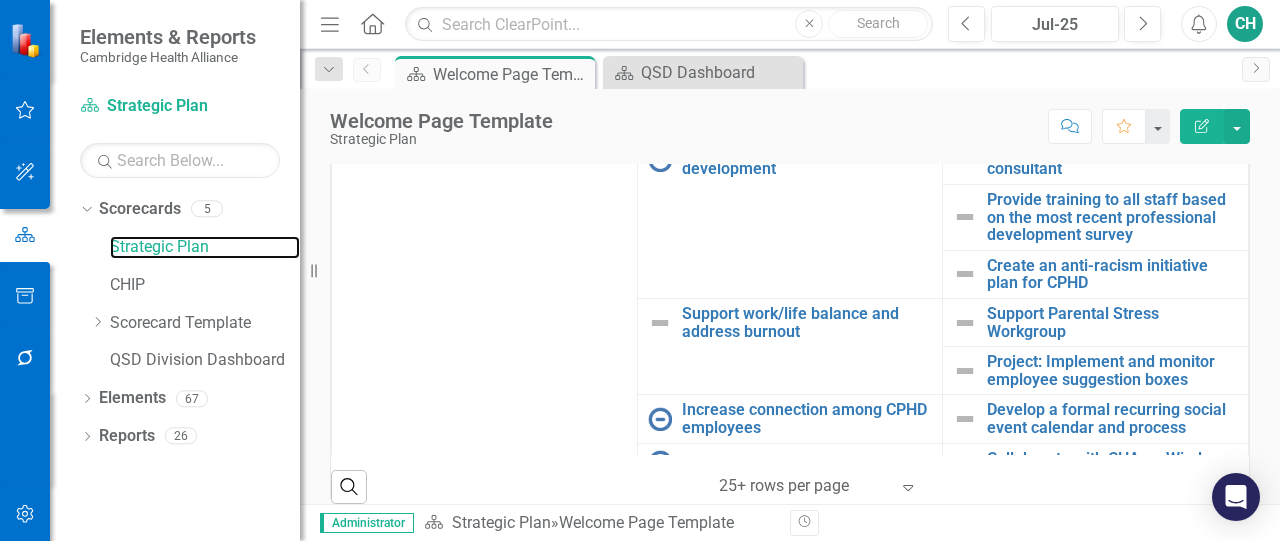 scroll, scrollTop: 800, scrollLeft: 0, axis: vertical 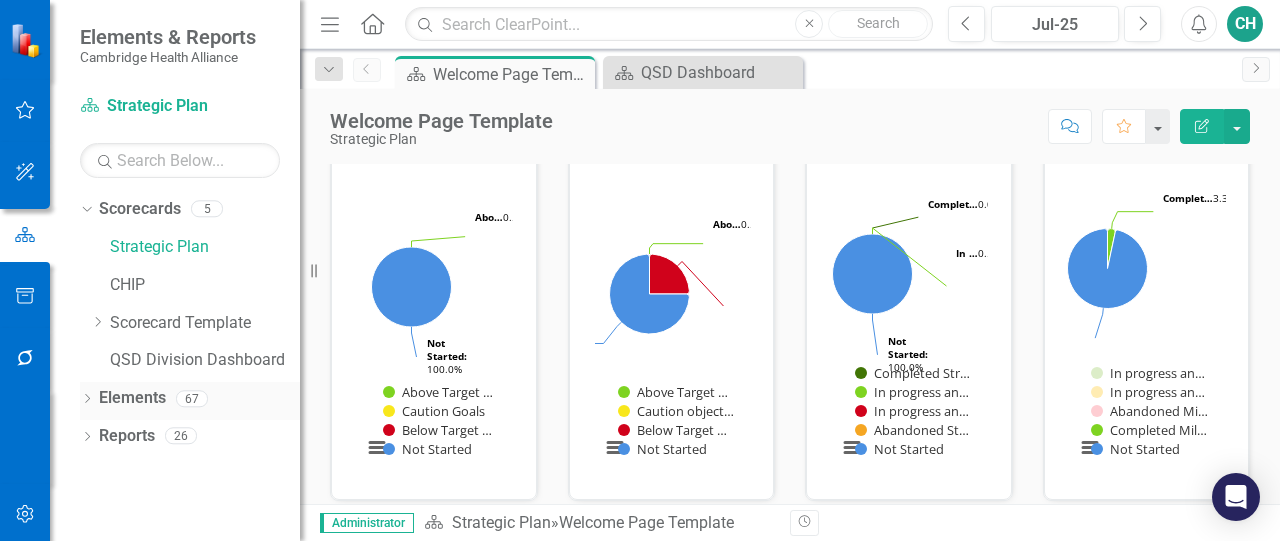 click on "Dropdown" 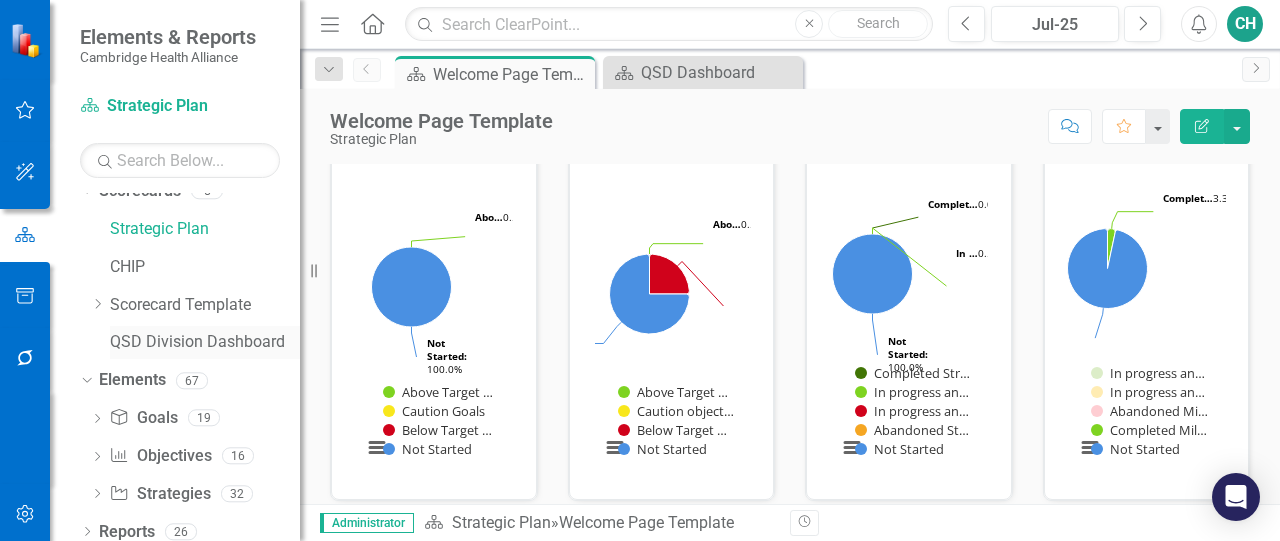 scroll, scrollTop: 29, scrollLeft: 0, axis: vertical 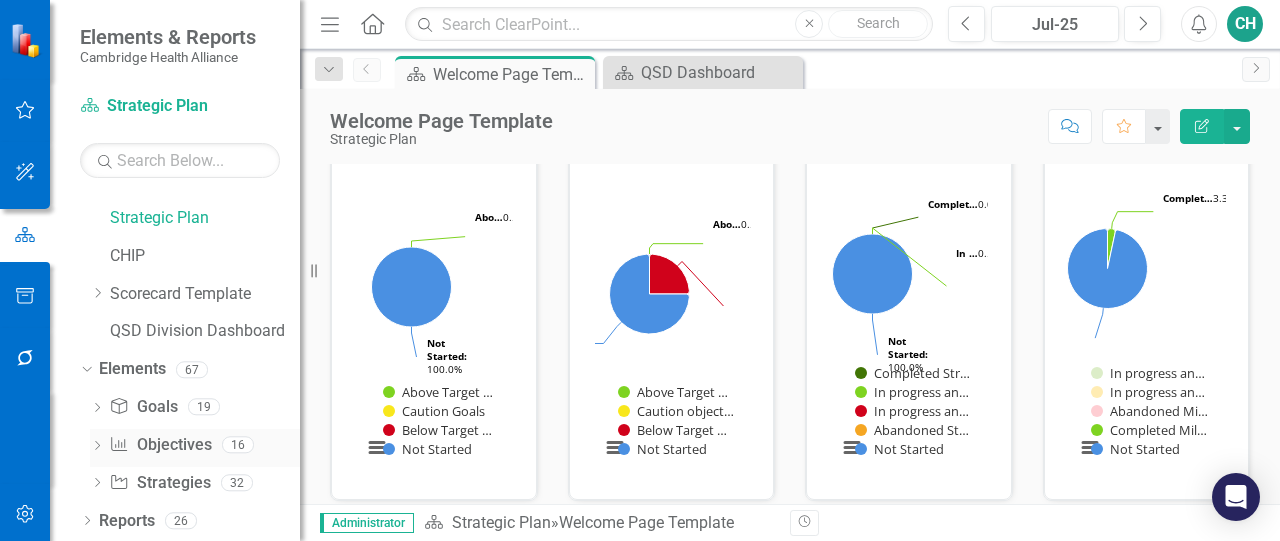 click on "Objective Objectives" at bounding box center (160, 445) 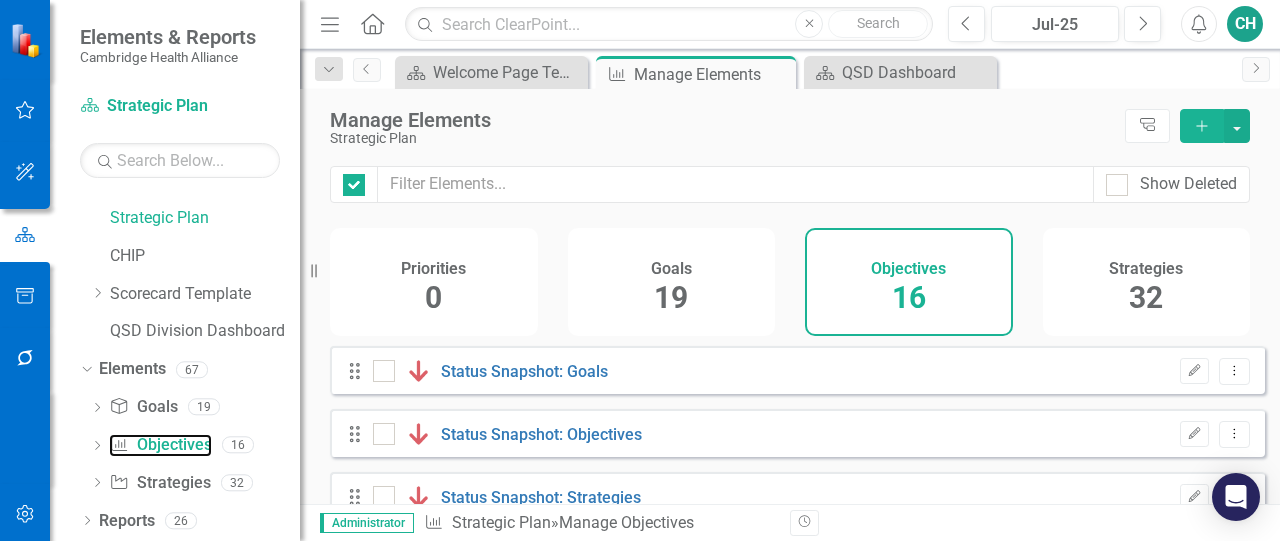 checkbox on "false" 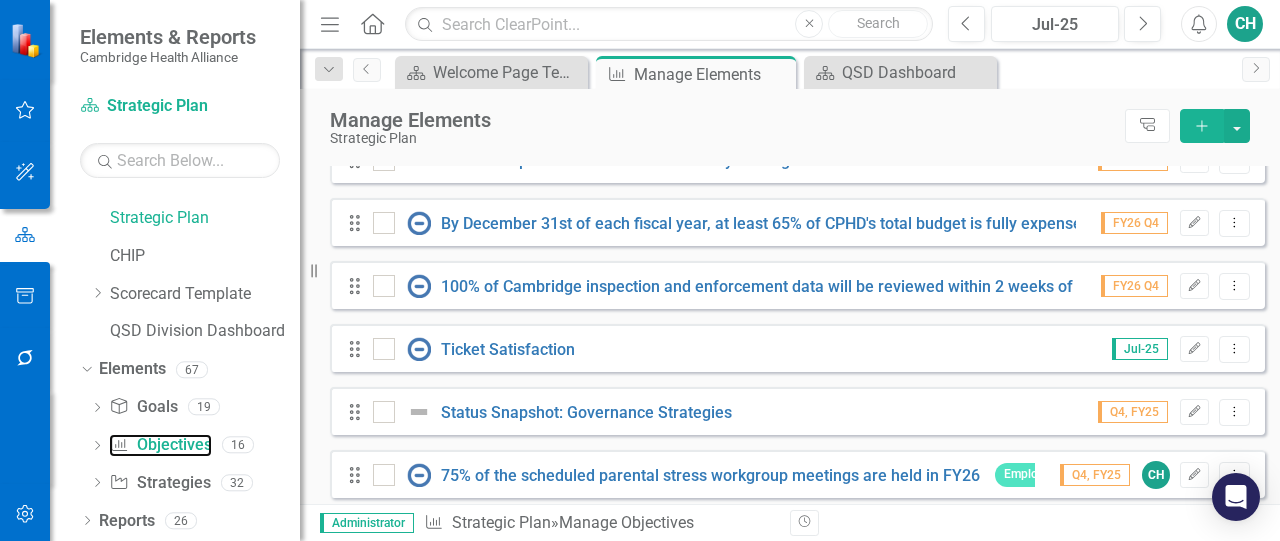 scroll, scrollTop: 863, scrollLeft: 0, axis: vertical 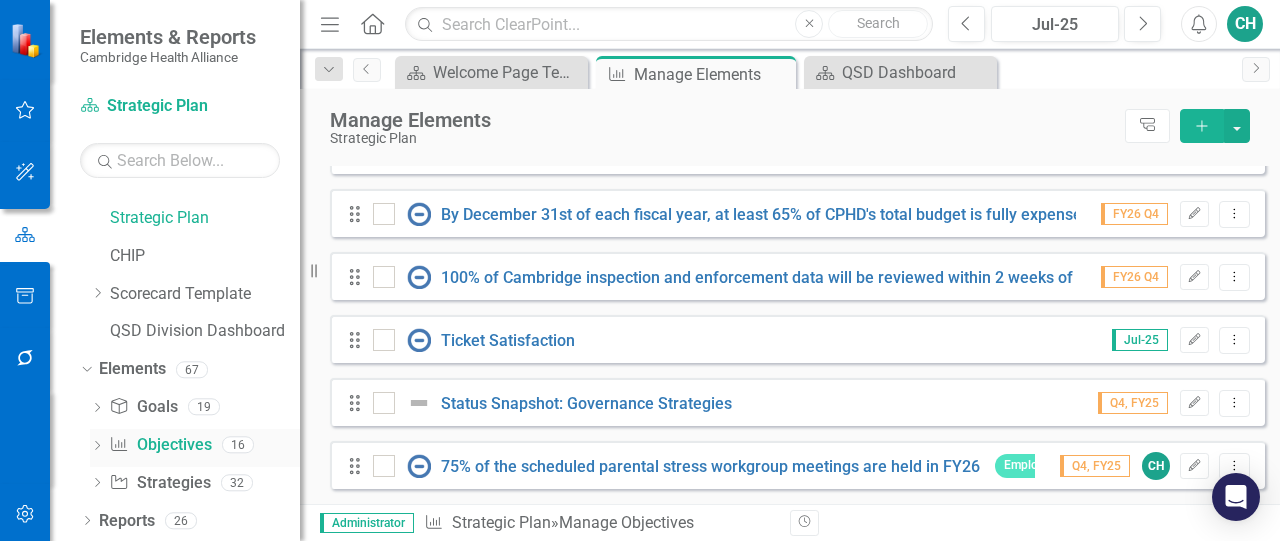 click on "Dropdown" 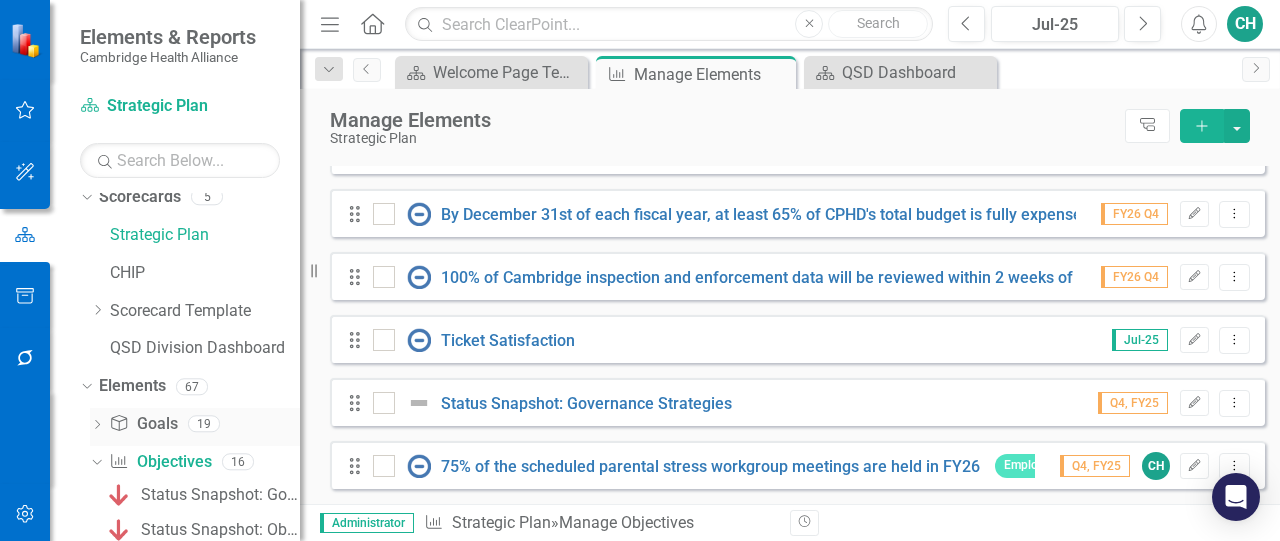 scroll, scrollTop: 0, scrollLeft: 0, axis: both 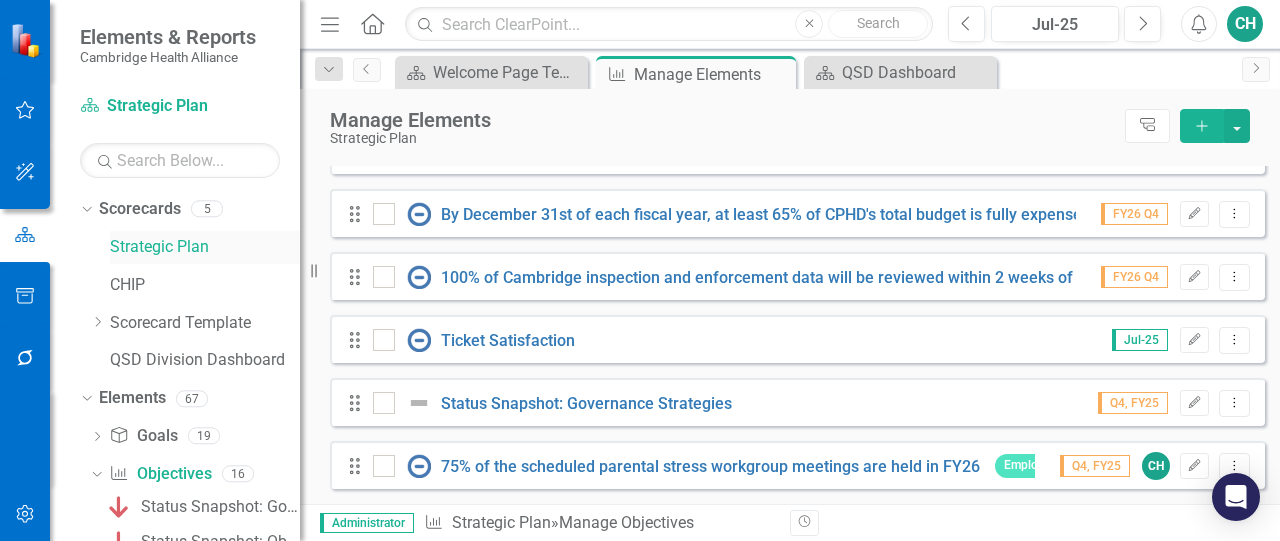 click on "Strategic Plan" at bounding box center (205, 247) 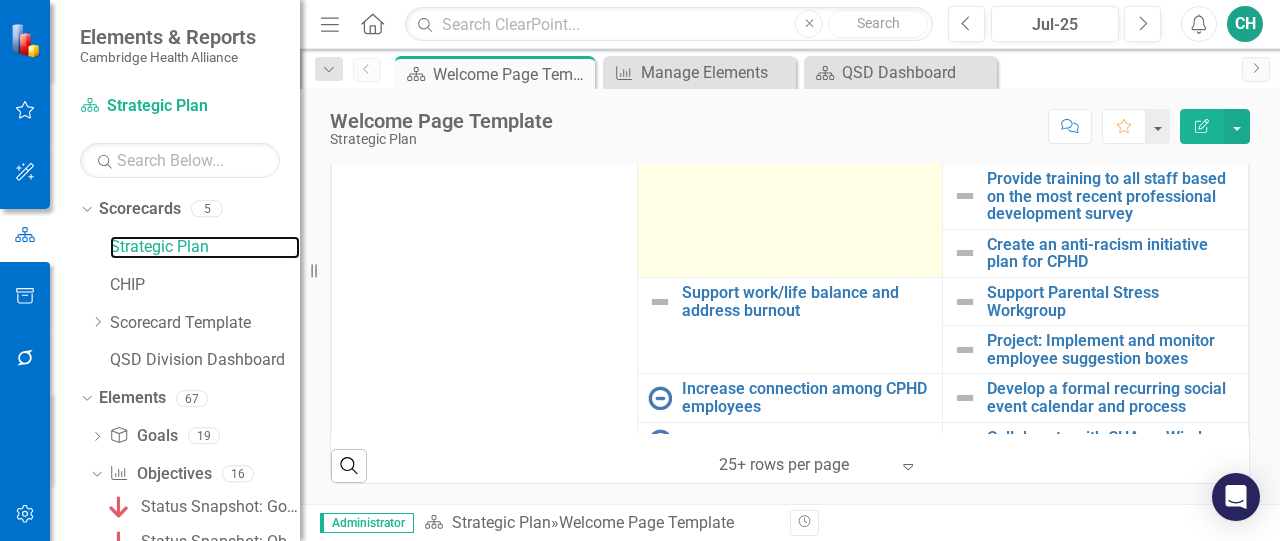 scroll, scrollTop: 800, scrollLeft: 0, axis: vertical 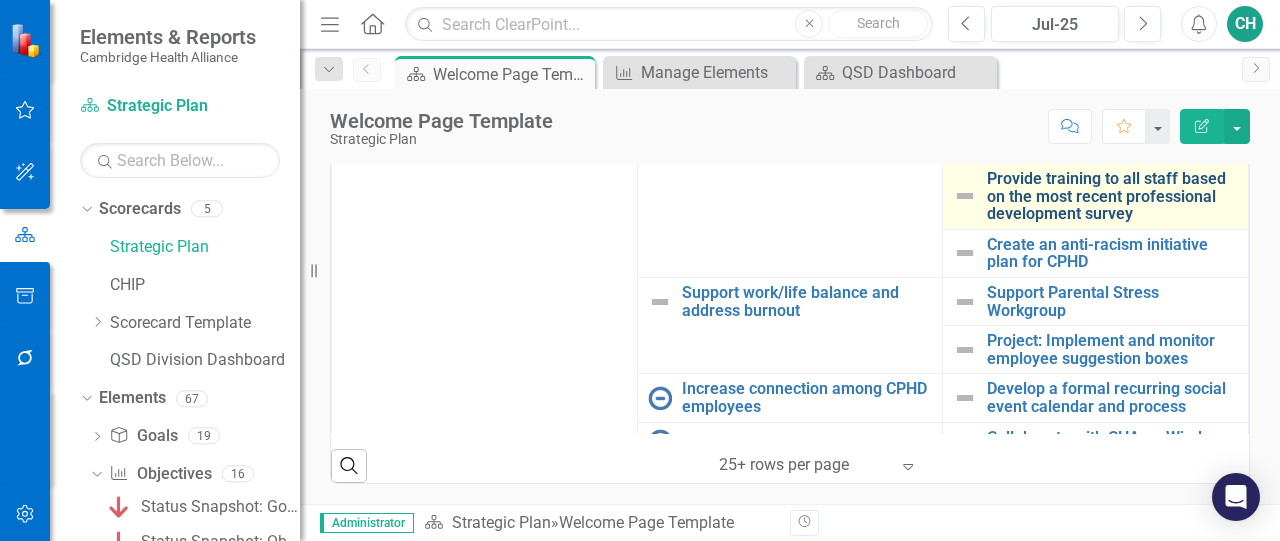 click on "Provide training to all staff based on the most recent professional development survey" at bounding box center (1112, 196) 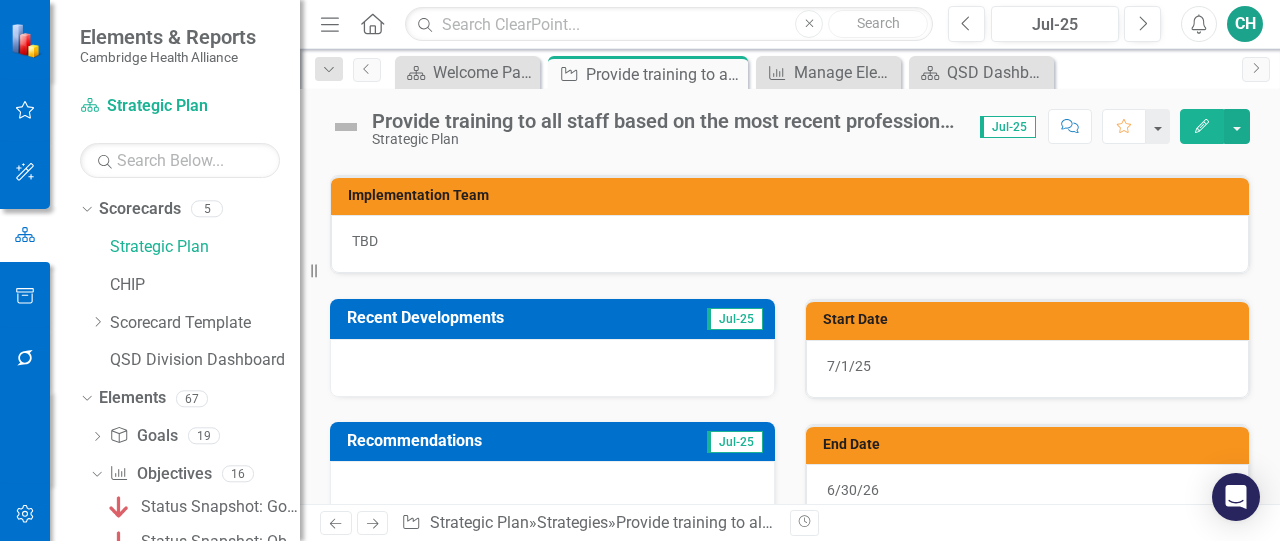 scroll, scrollTop: 0, scrollLeft: 0, axis: both 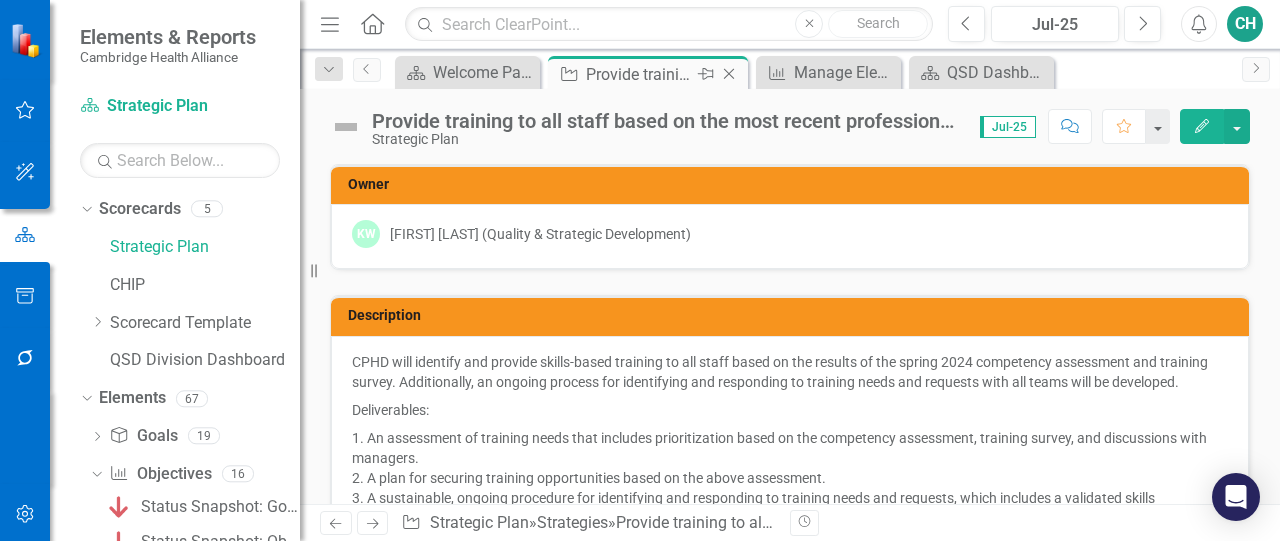 click on "Close" 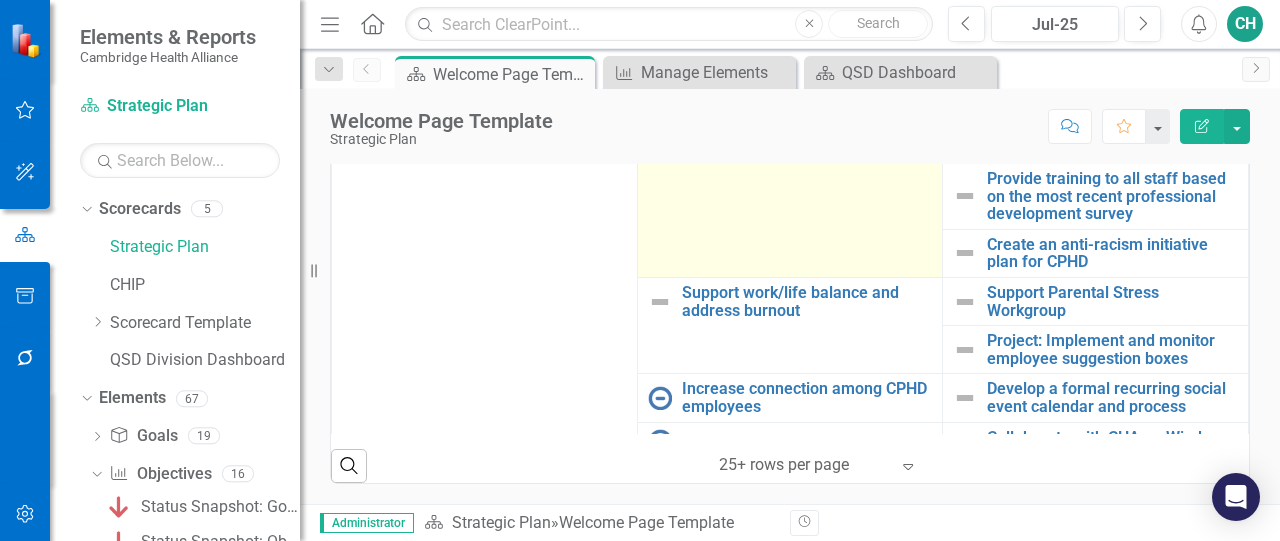 scroll, scrollTop: 800, scrollLeft: 0, axis: vertical 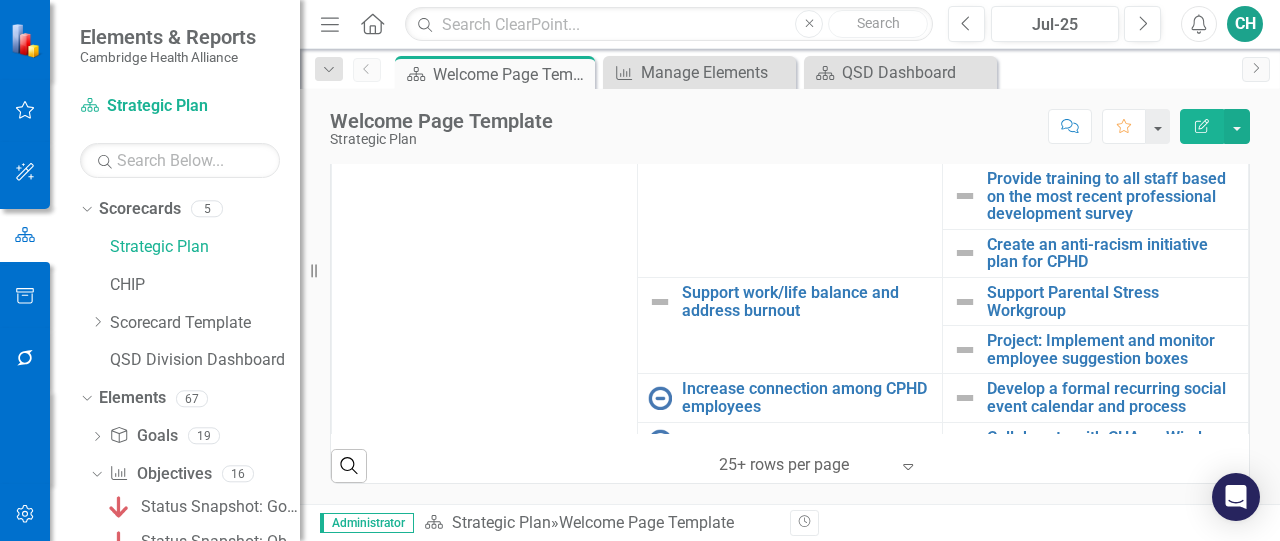 click on "Recruit and hire a diverse workforce" at bounding box center (807, 91) 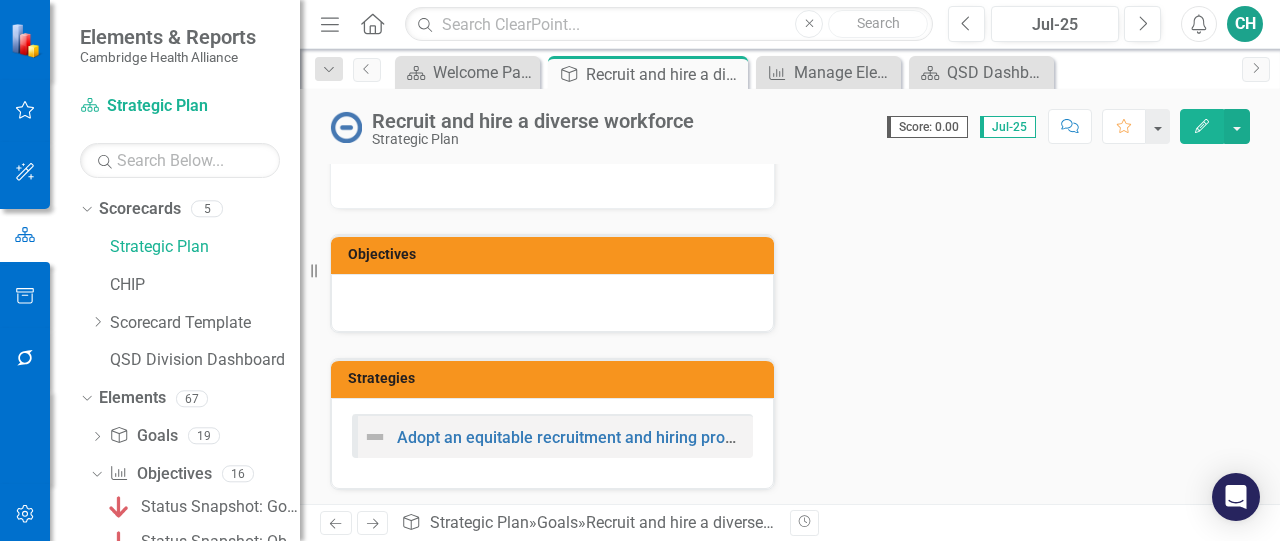 scroll, scrollTop: 304, scrollLeft: 0, axis: vertical 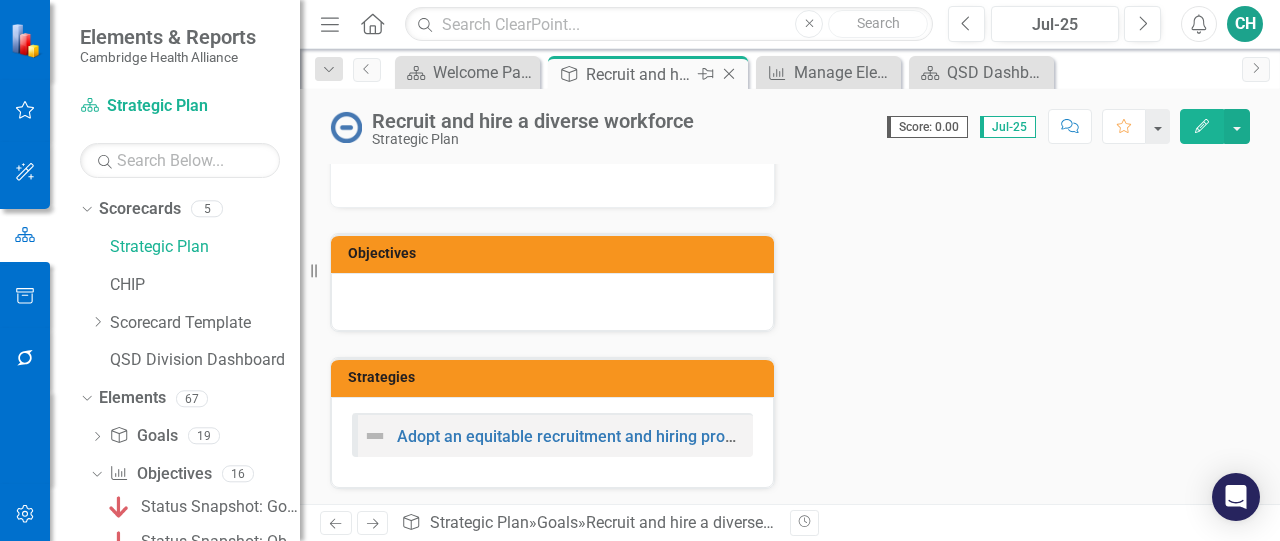 click on "Close" 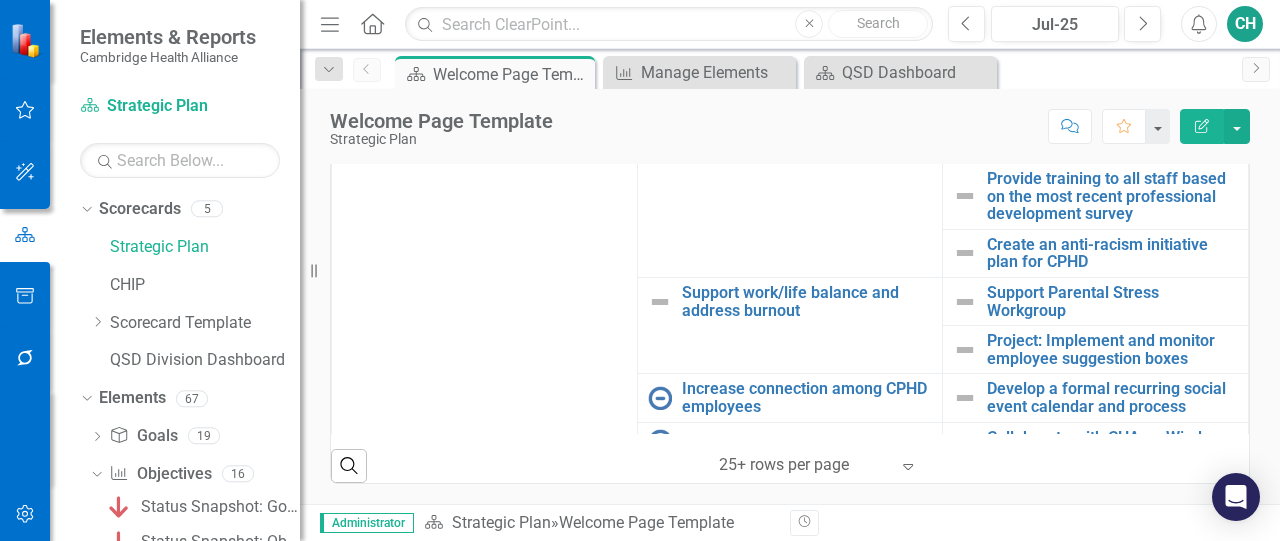 scroll, scrollTop: 796, scrollLeft: 0, axis: vertical 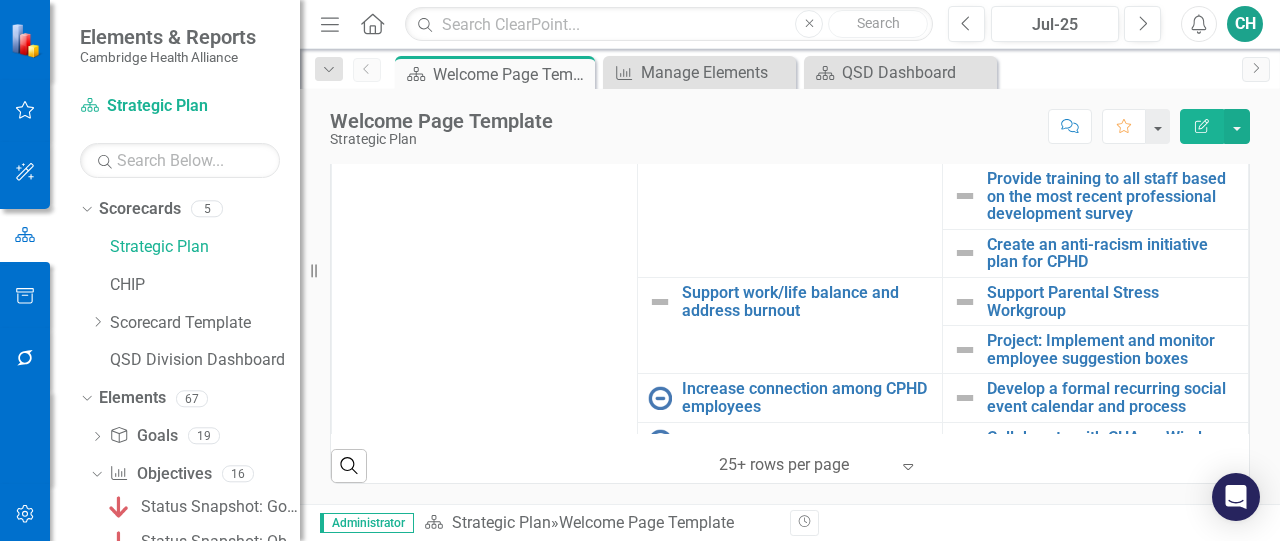 click on "Recruit and hire a diverse workforce" at bounding box center [807, 91] 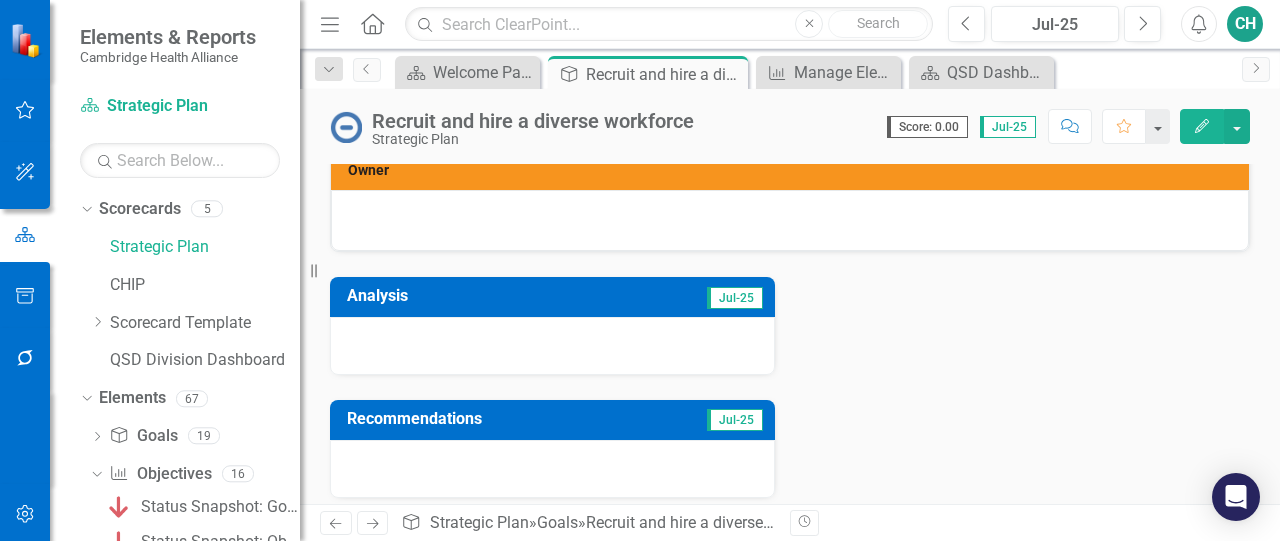scroll, scrollTop: 0, scrollLeft: 0, axis: both 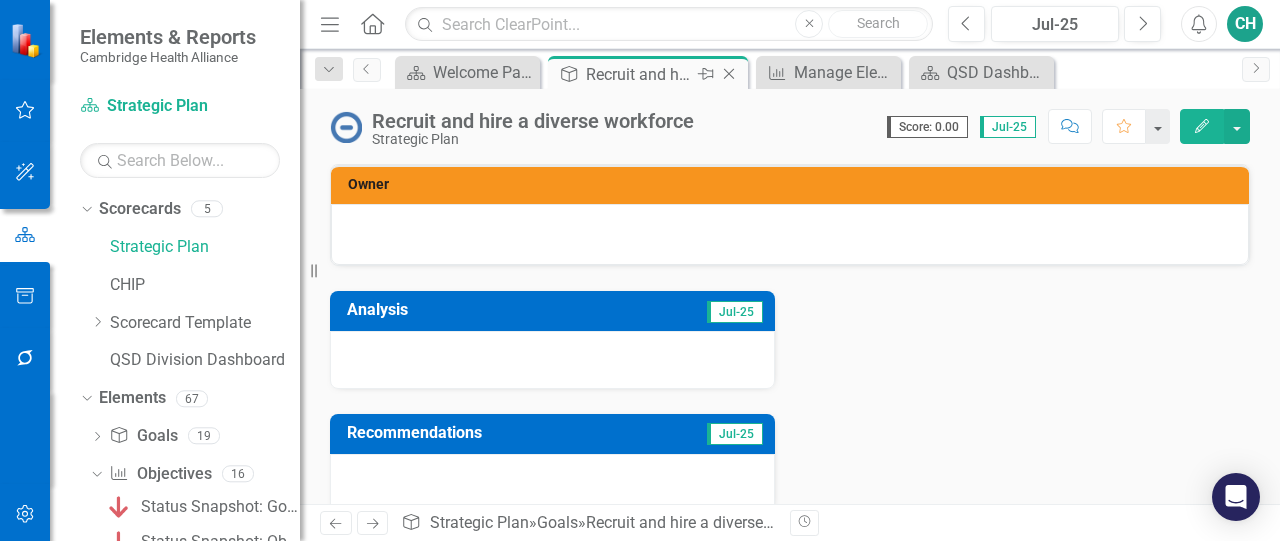 click on "Close" 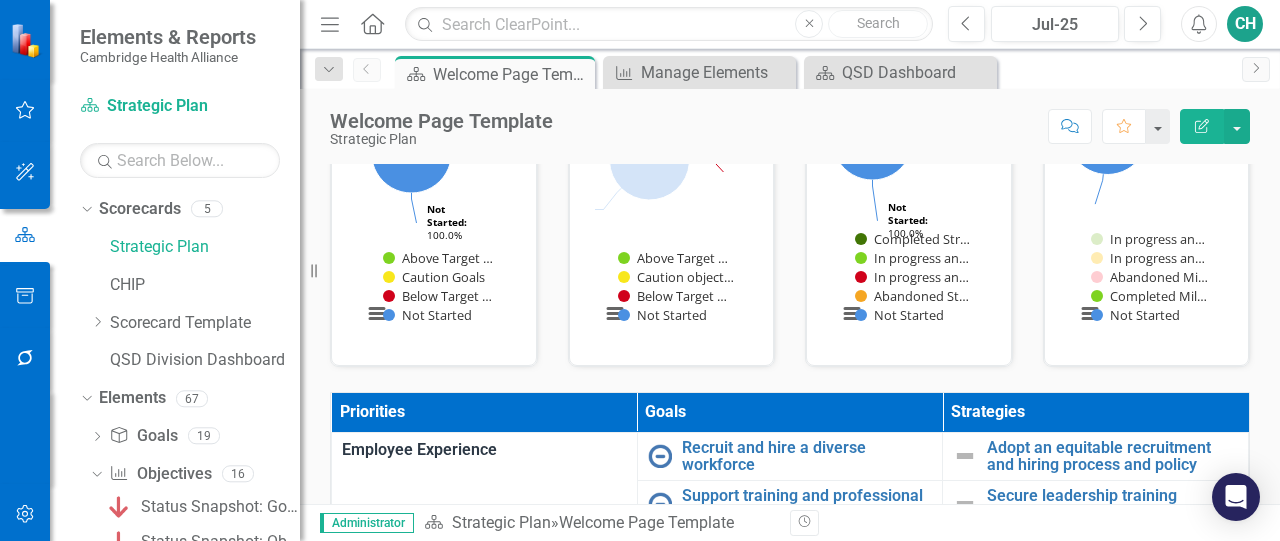 scroll, scrollTop: 400, scrollLeft: 0, axis: vertical 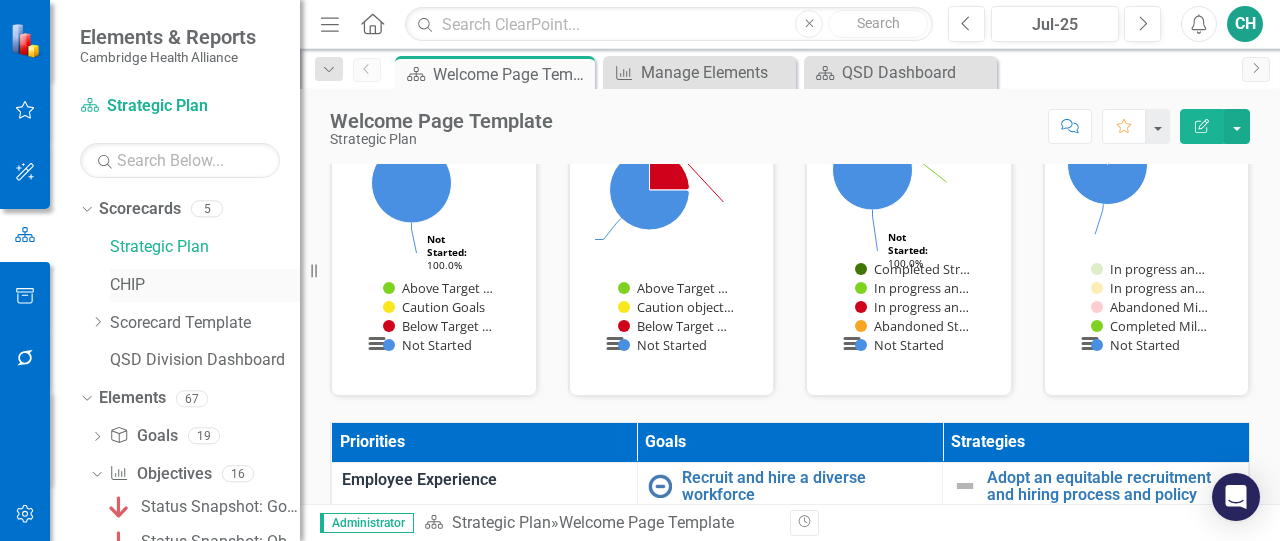 click on "CHIP" at bounding box center [205, 285] 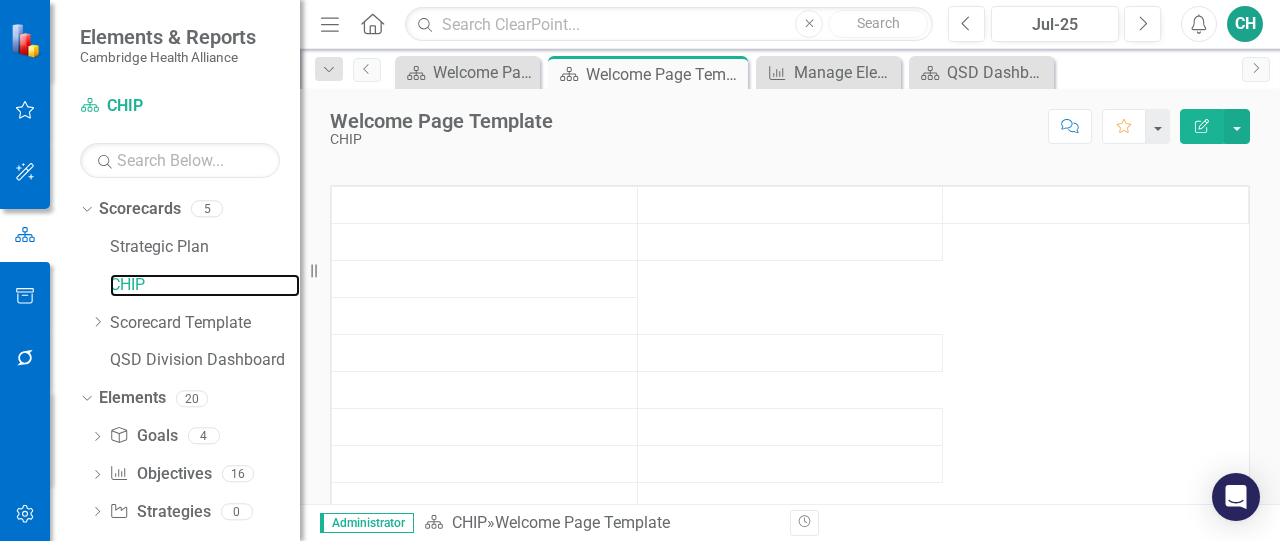 scroll, scrollTop: 228, scrollLeft: 0, axis: vertical 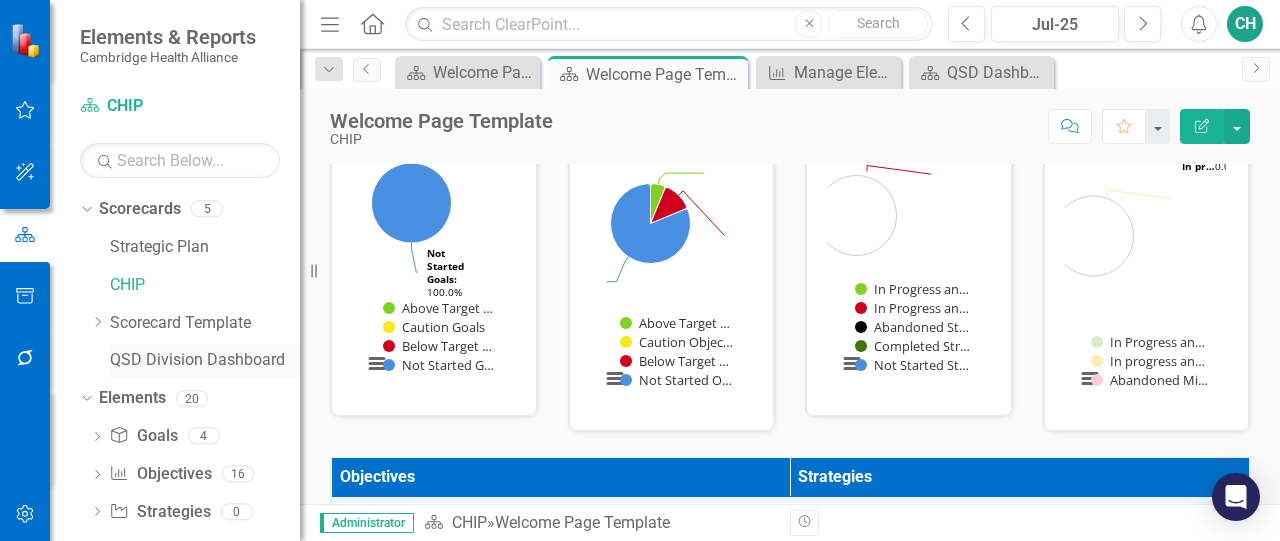 click on "QSD Division Dashboard" at bounding box center (205, 360) 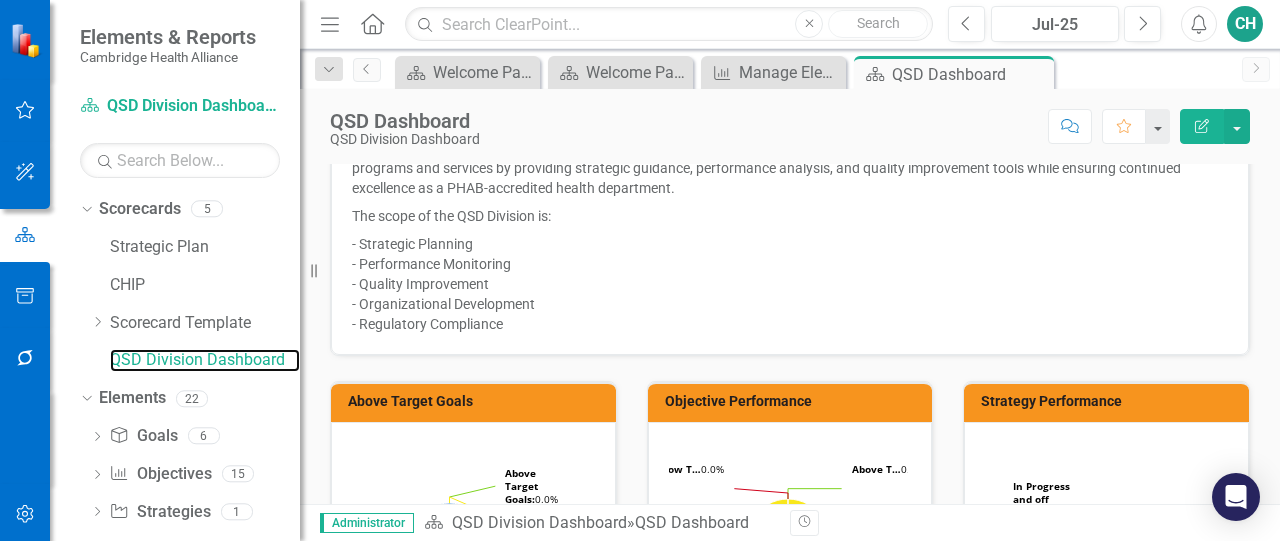 scroll, scrollTop: 0, scrollLeft: 0, axis: both 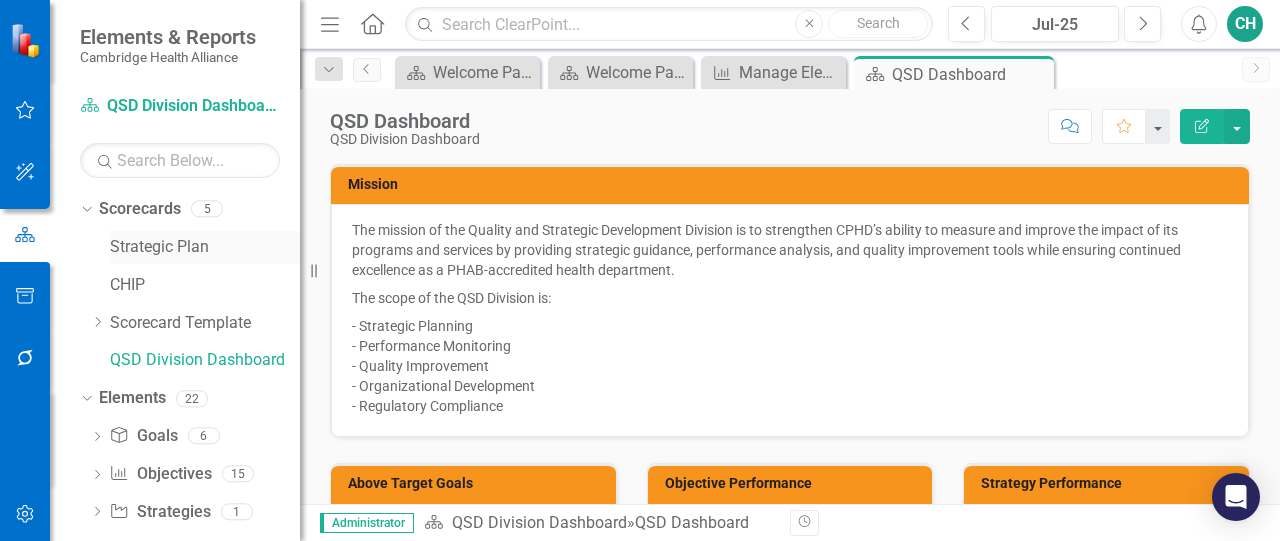 click on "Strategic Plan" at bounding box center [205, 247] 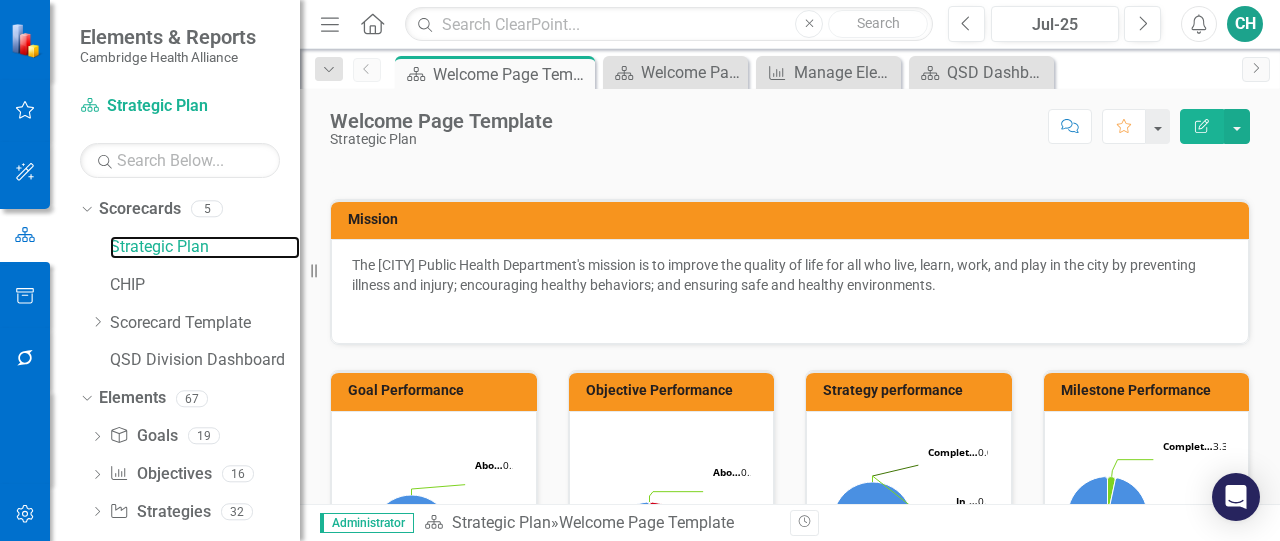 scroll, scrollTop: 0, scrollLeft: 0, axis: both 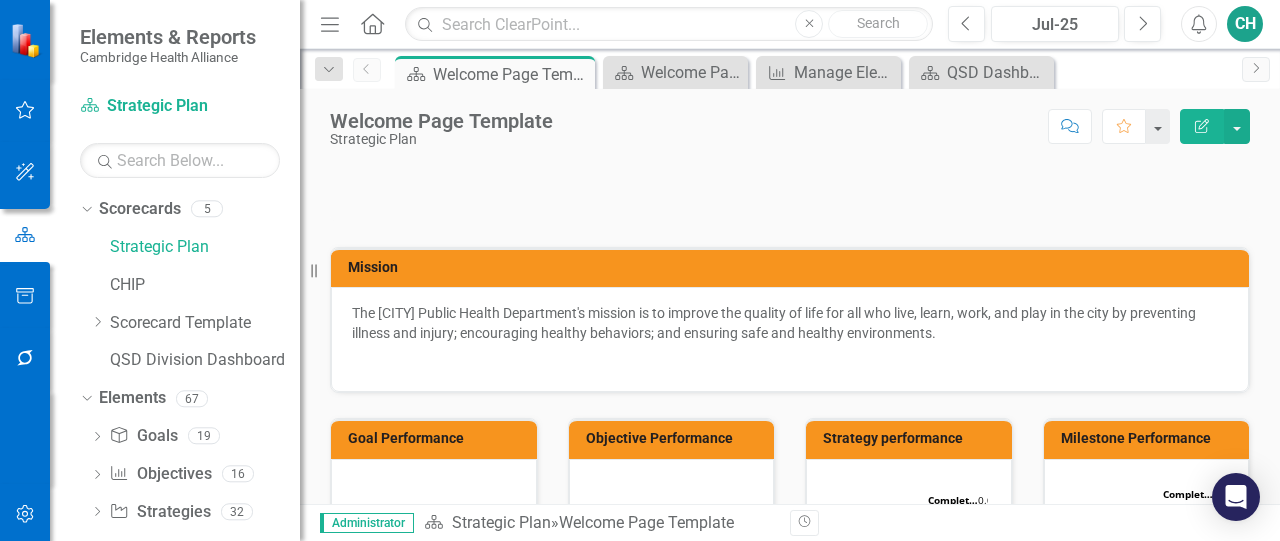 click on "CHIP" at bounding box center [205, 288] 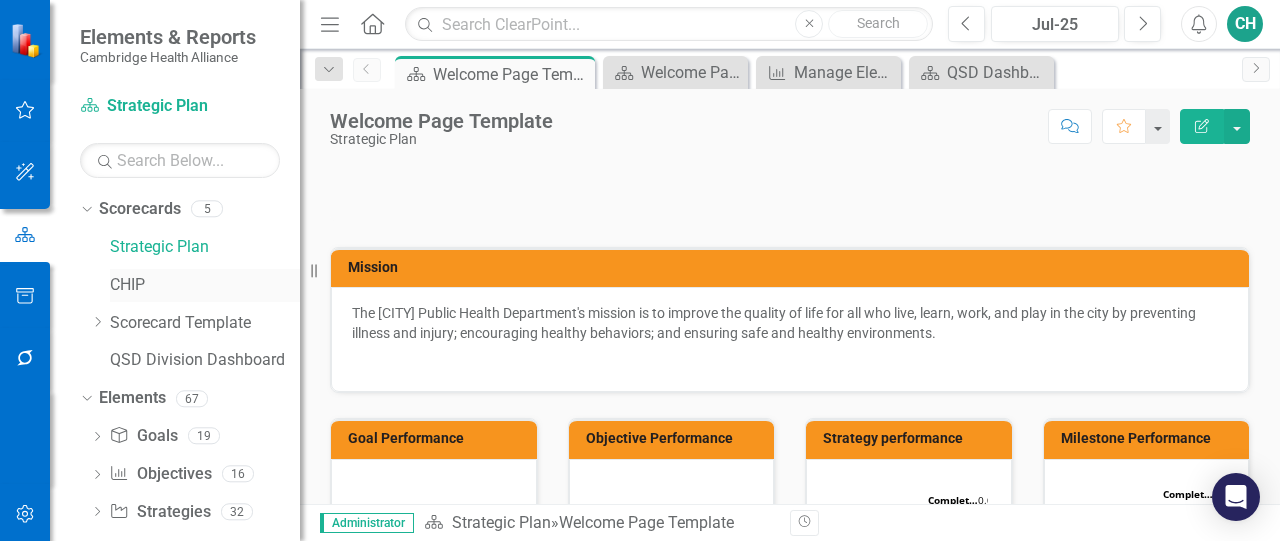 click on "CHIP" at bounding box center (205, 285) 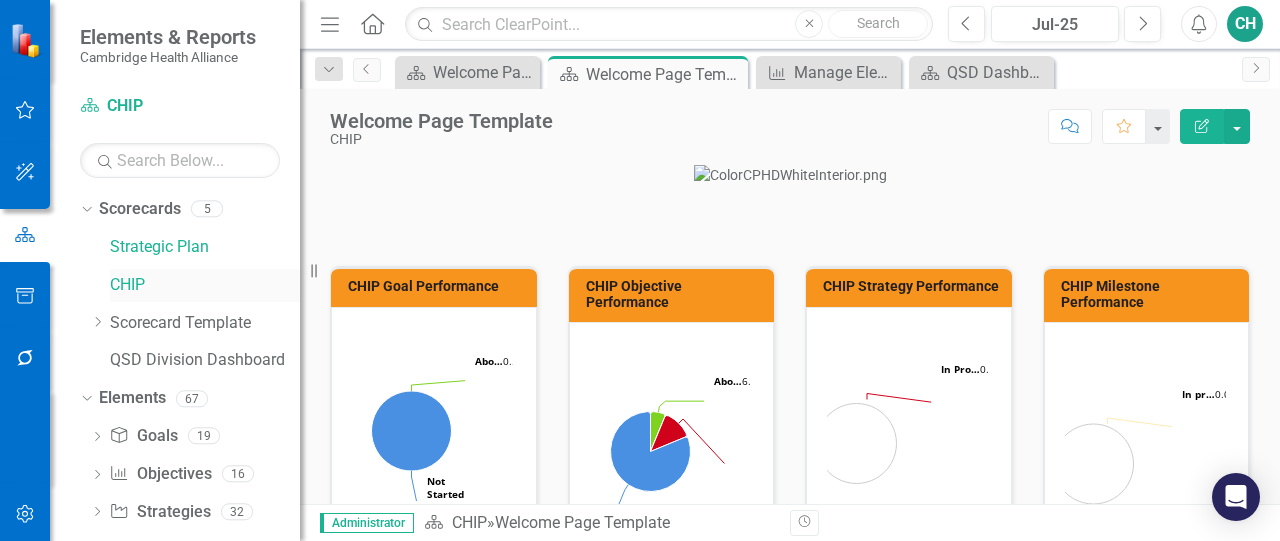 click on "CHIP" at bounding box center (205, 285) 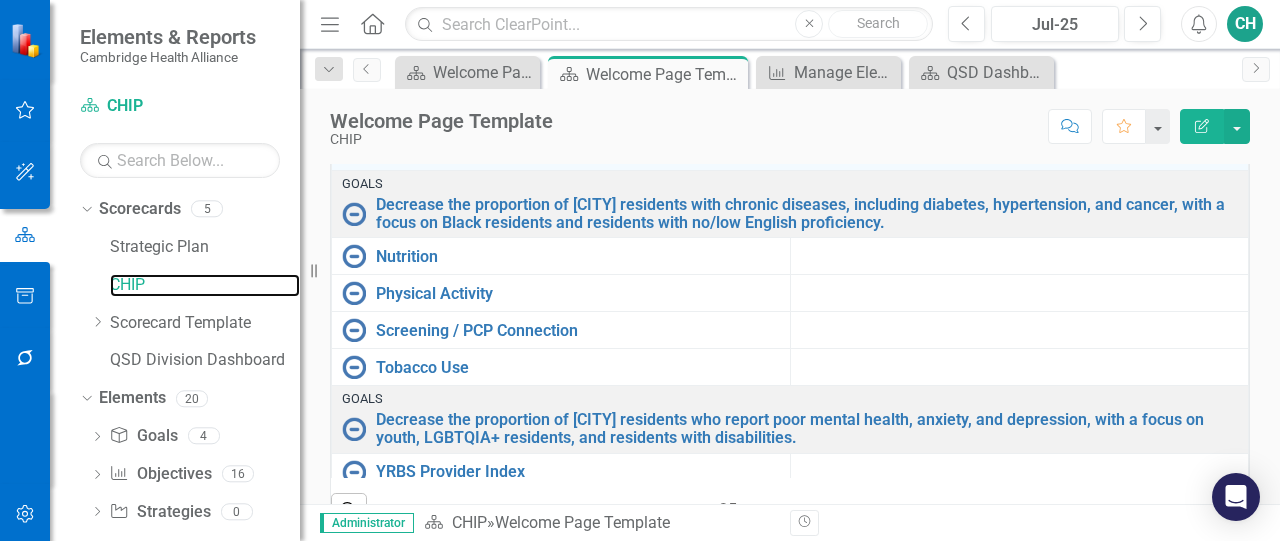 scroll, scrollTop: 800, scrollLeft: 0, axis: vertical 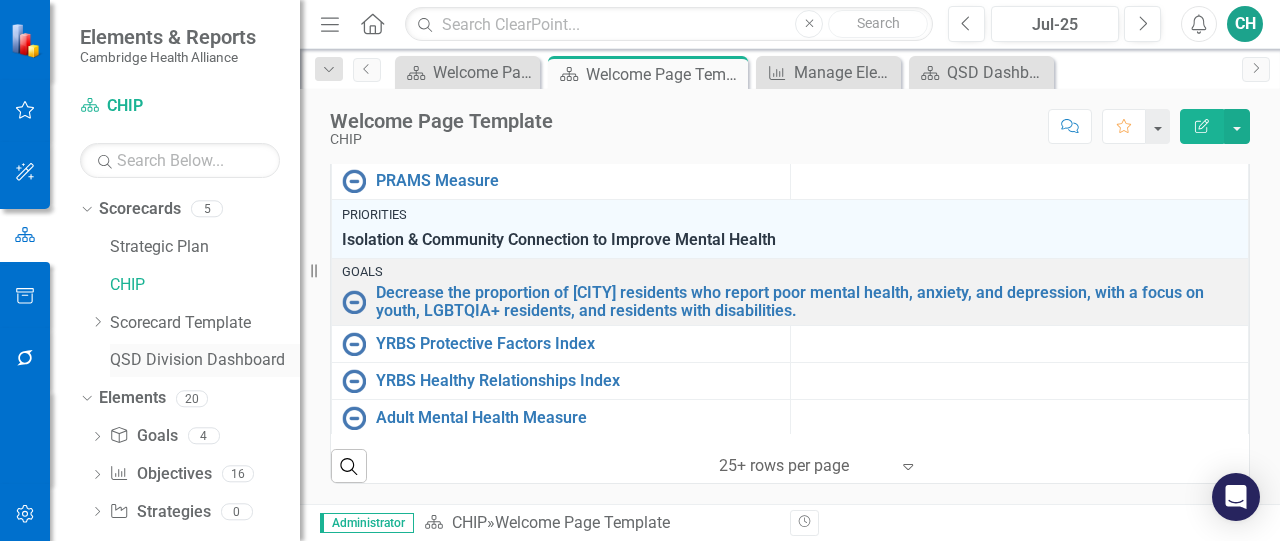 click on "QSD Division Dashboard" at bounding box center [205, 360] 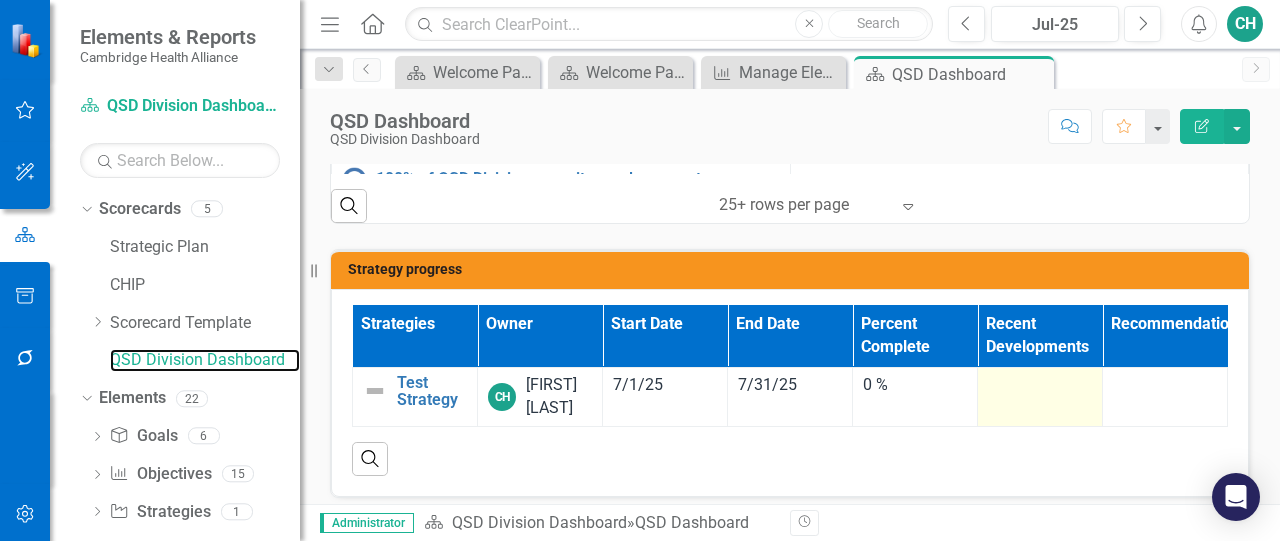 scroll, scrollTop: 1375, scrollLeft: 0, axis: vertical 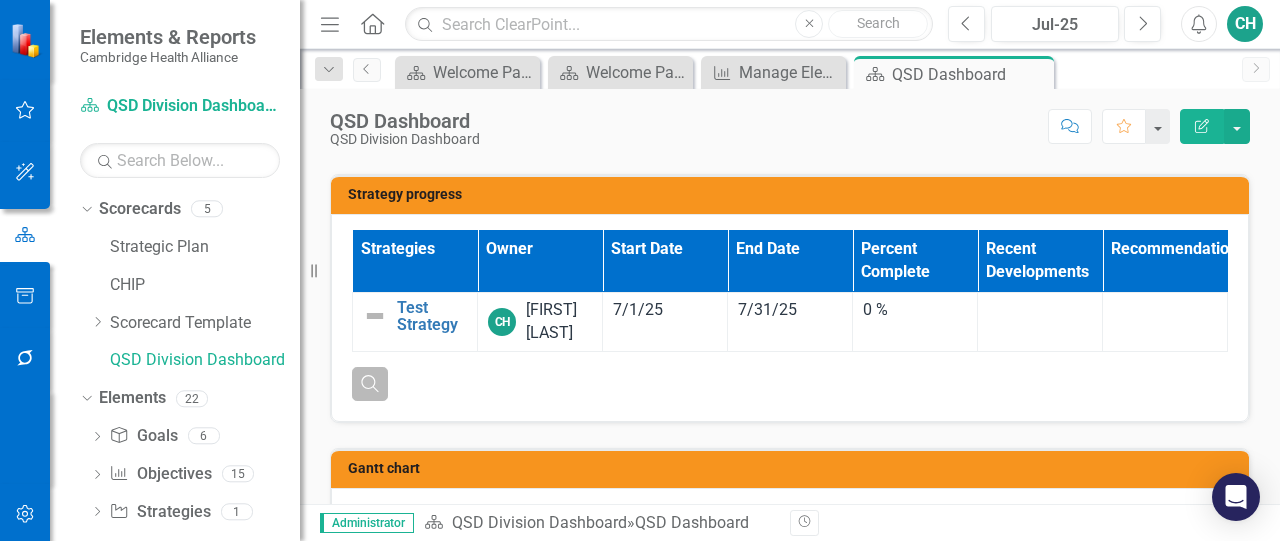 click 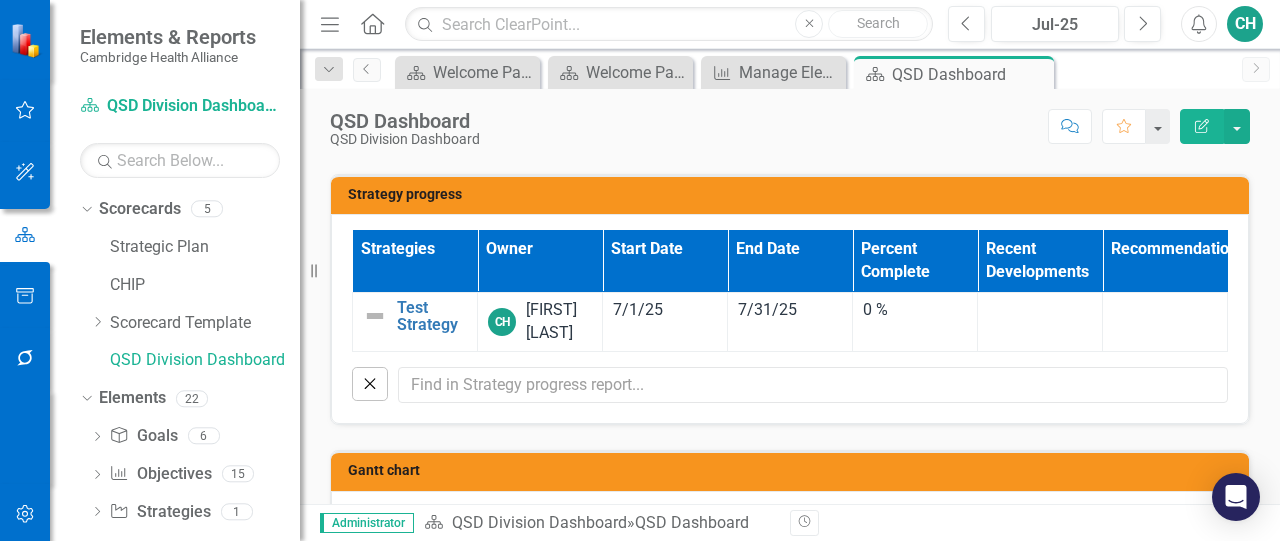 click on "Gantt chart Name QSD Division Dashboard Test Strategy 2025 Jul Search Month Expand" at bounding box center [790, 553] 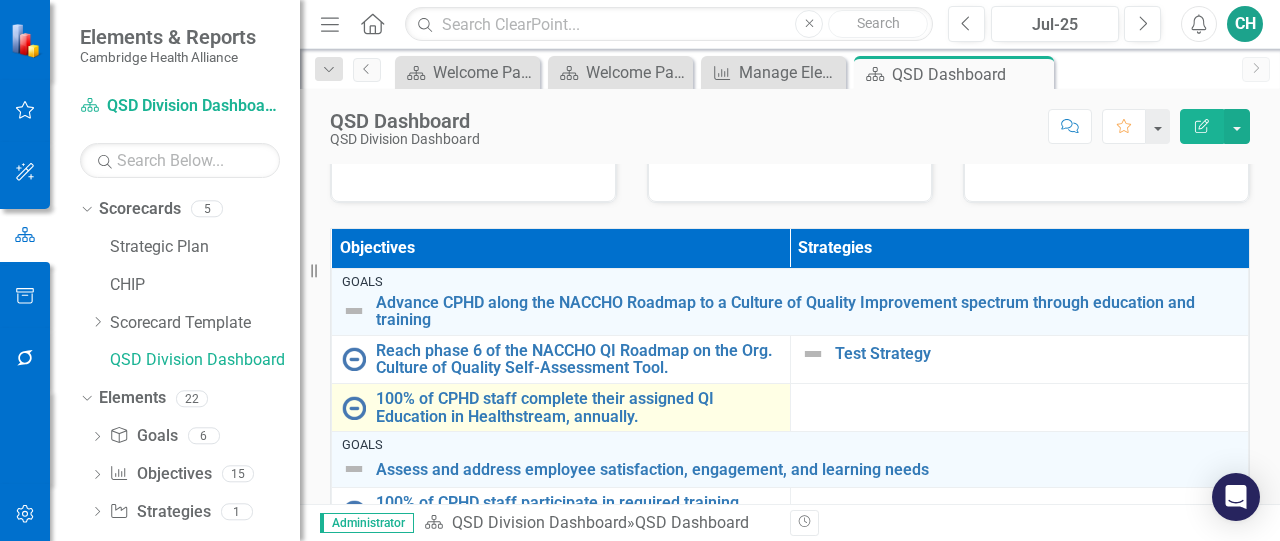 scroll, scrollTop: 675, scrollLeft: 0, axis: vertical 